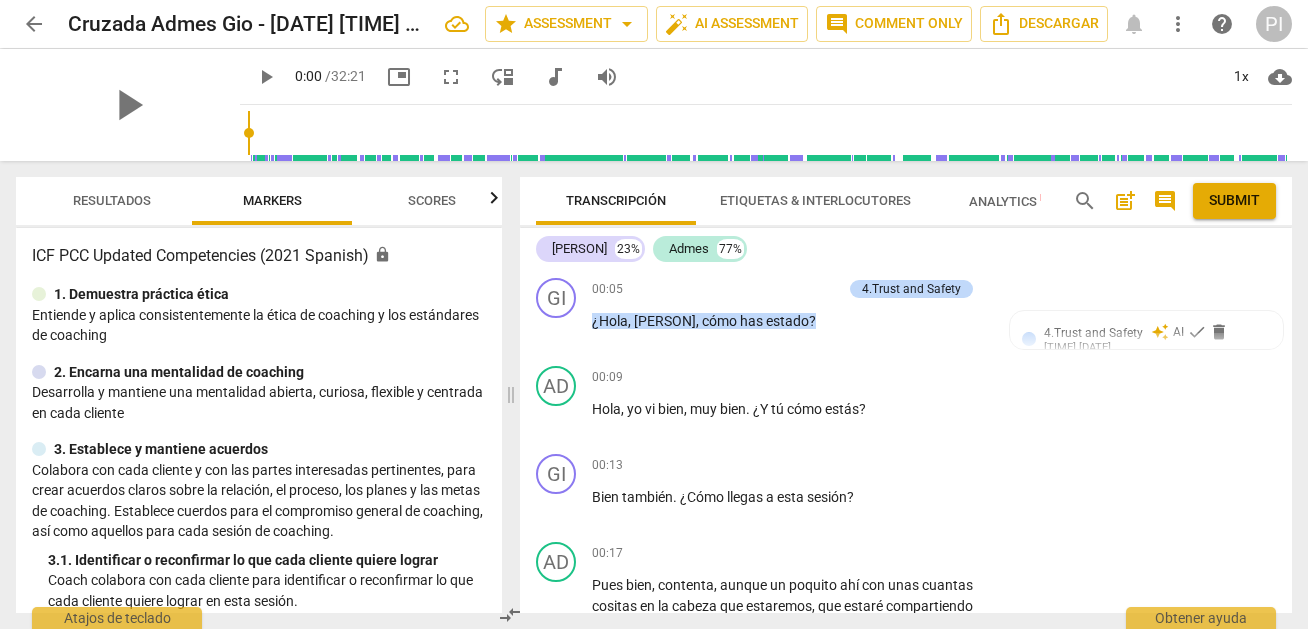 scroll, scrollTop: 0, scrollLeft: 0, axis: both 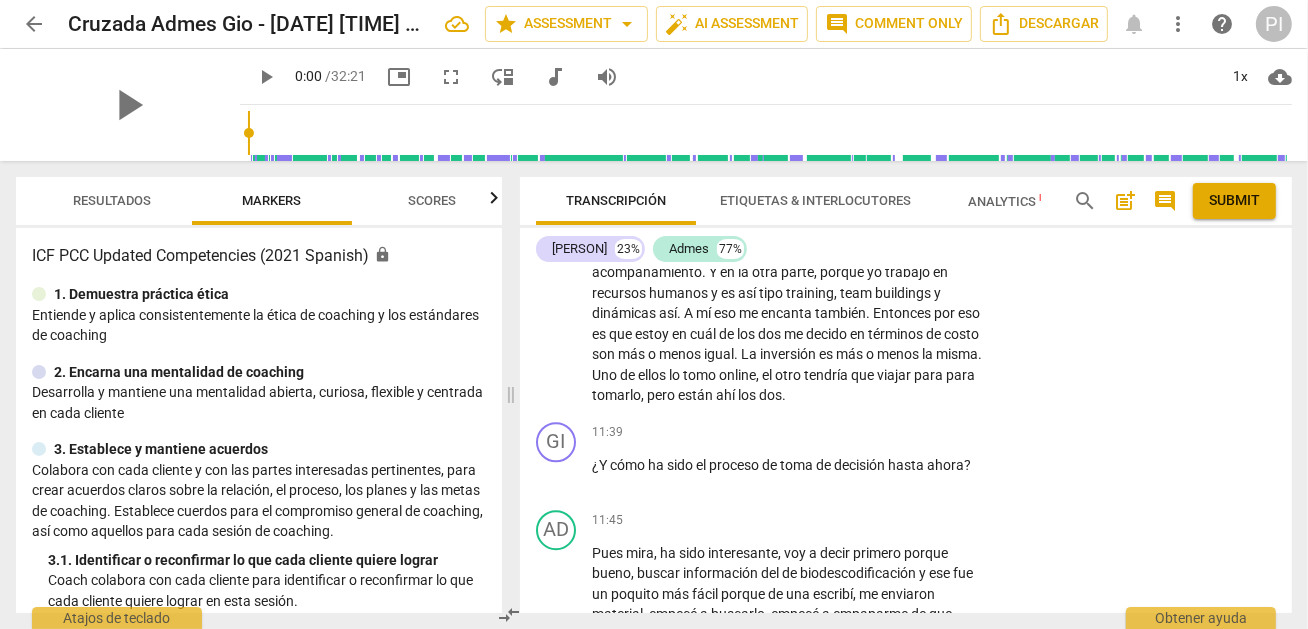 click on "Analytics   New" at bounding box center (1015, 201) 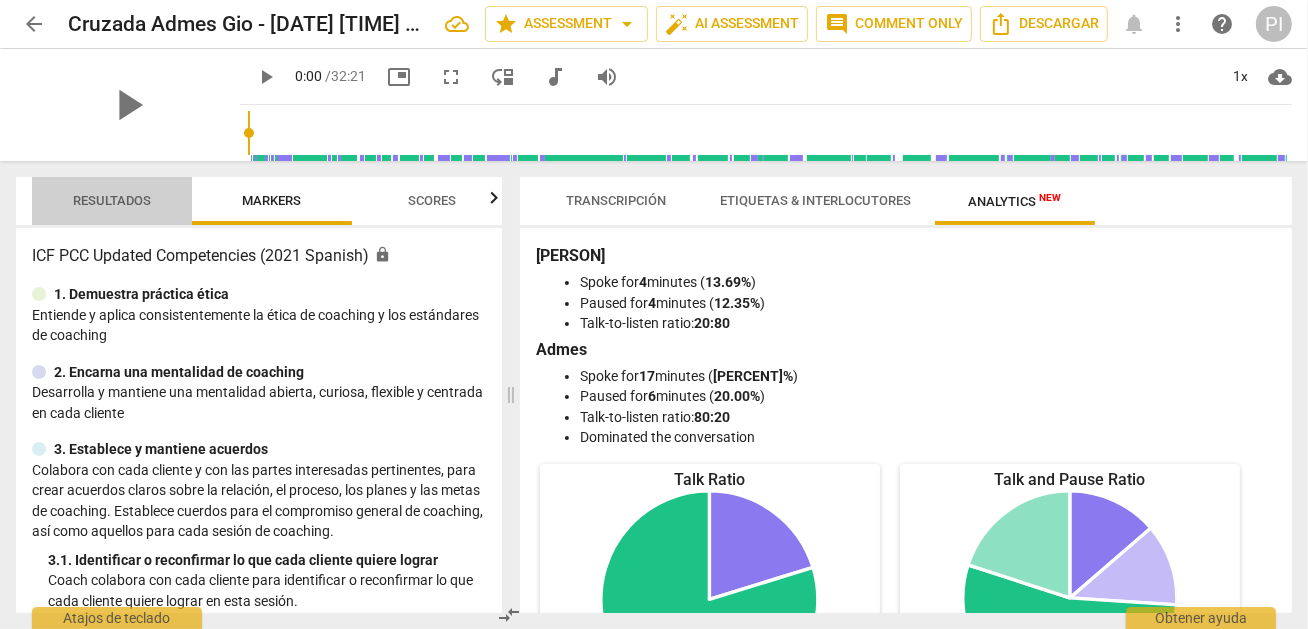 click on "Resultados" at bounding box center (112, 200) 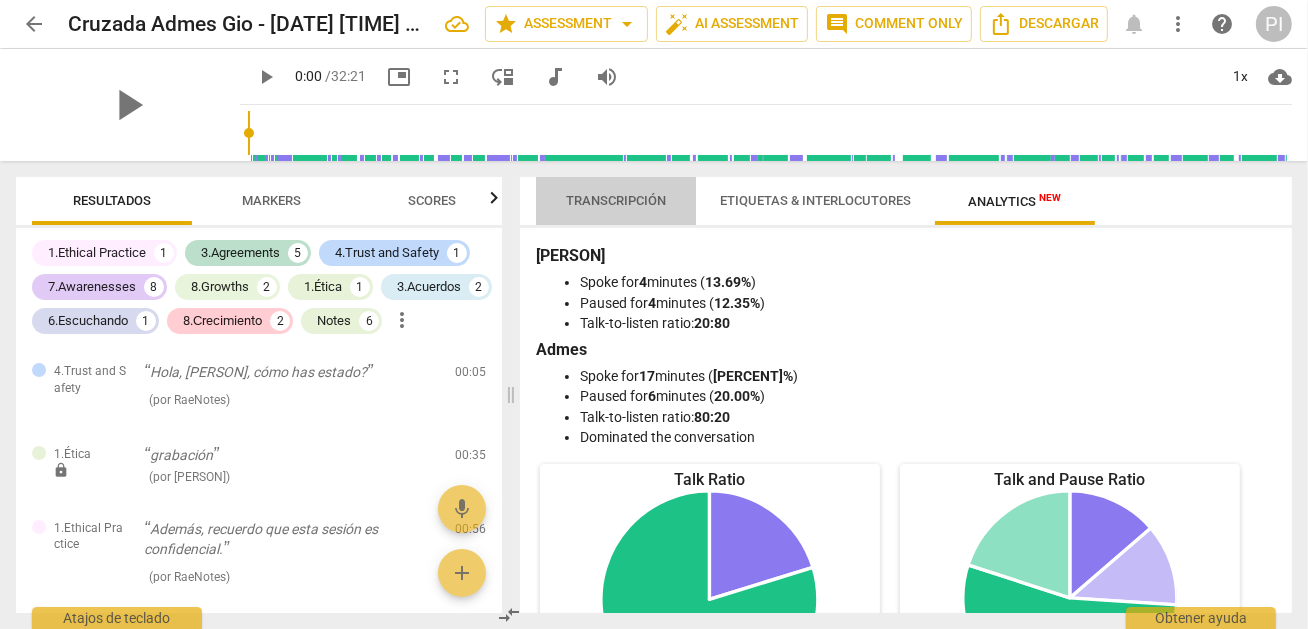 click on "Transcripción" at bounding box center [616, 200] 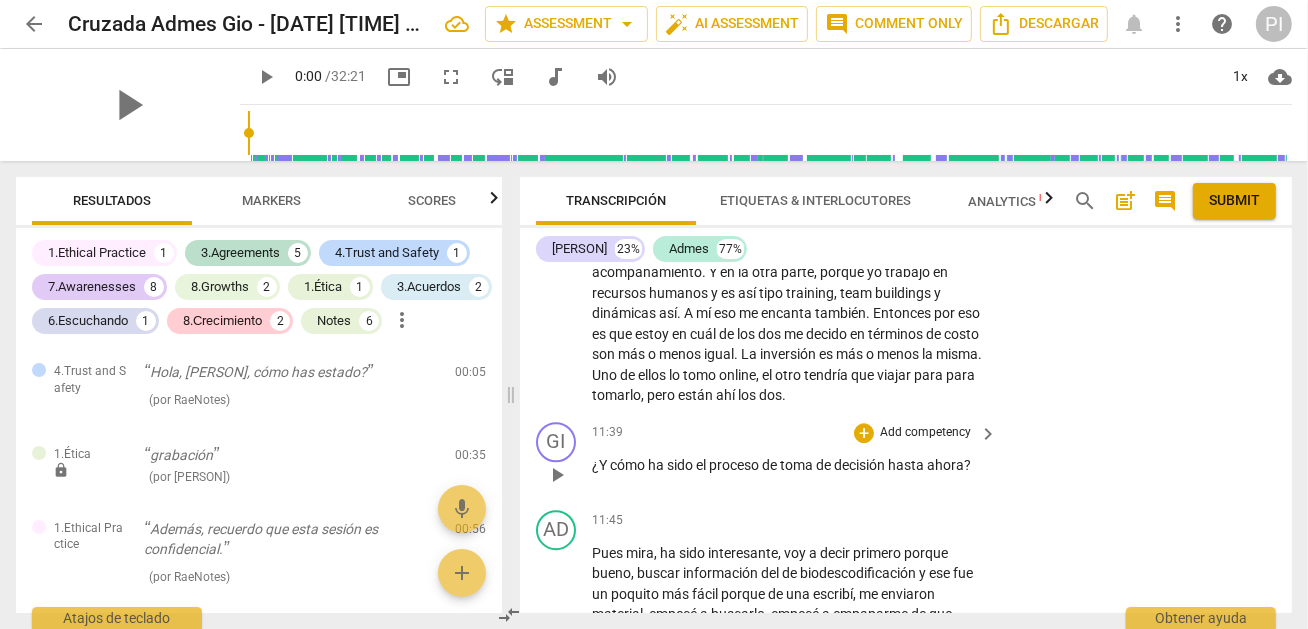 click on "¿Y   cómo   ha   sido   el   proceso   de   toma   de   decisión   hasta   ahora ?" at bounding box center (789, 465) 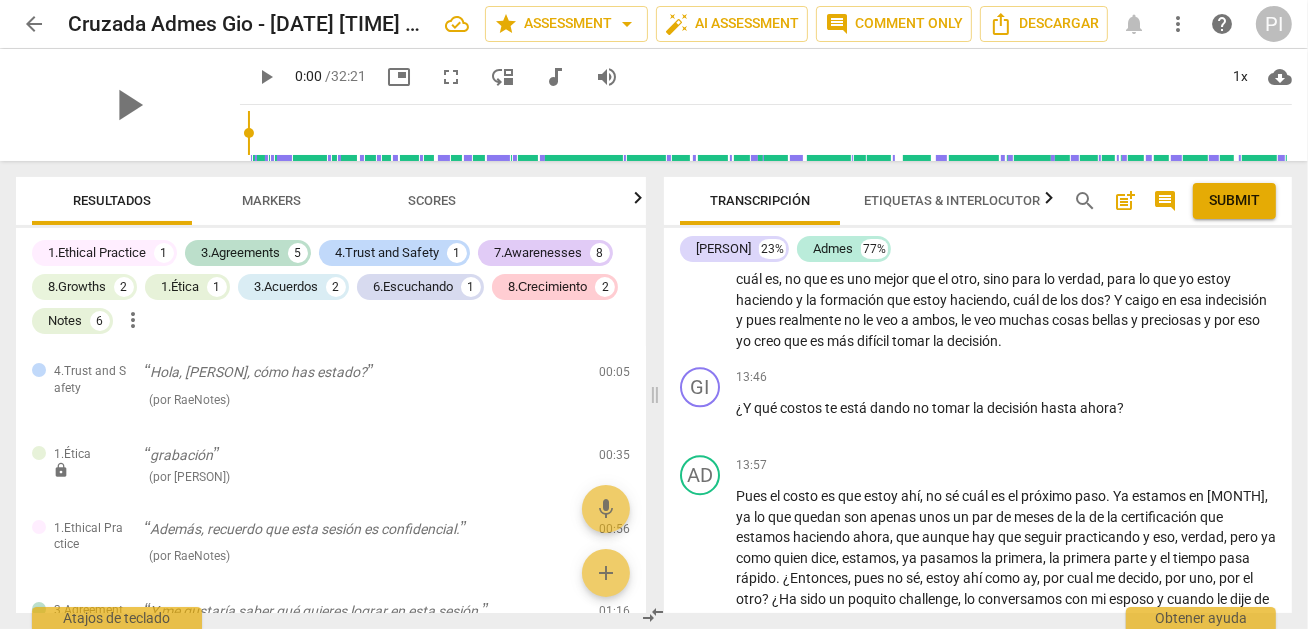 scroll, scrollTop: 3808, scrollLeft: 0, axis: vertical 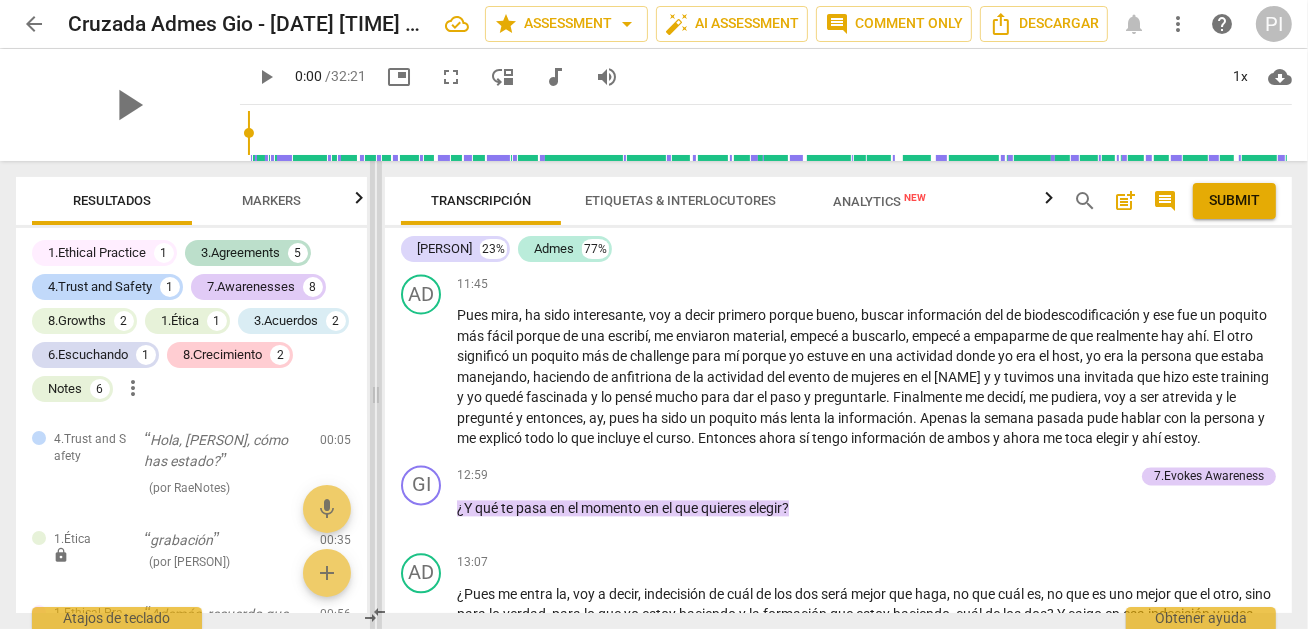 drag, startPoint x: 652, startPoint y: 391, endPoint x: 365, endPoint y: 366, distance: 288.0868 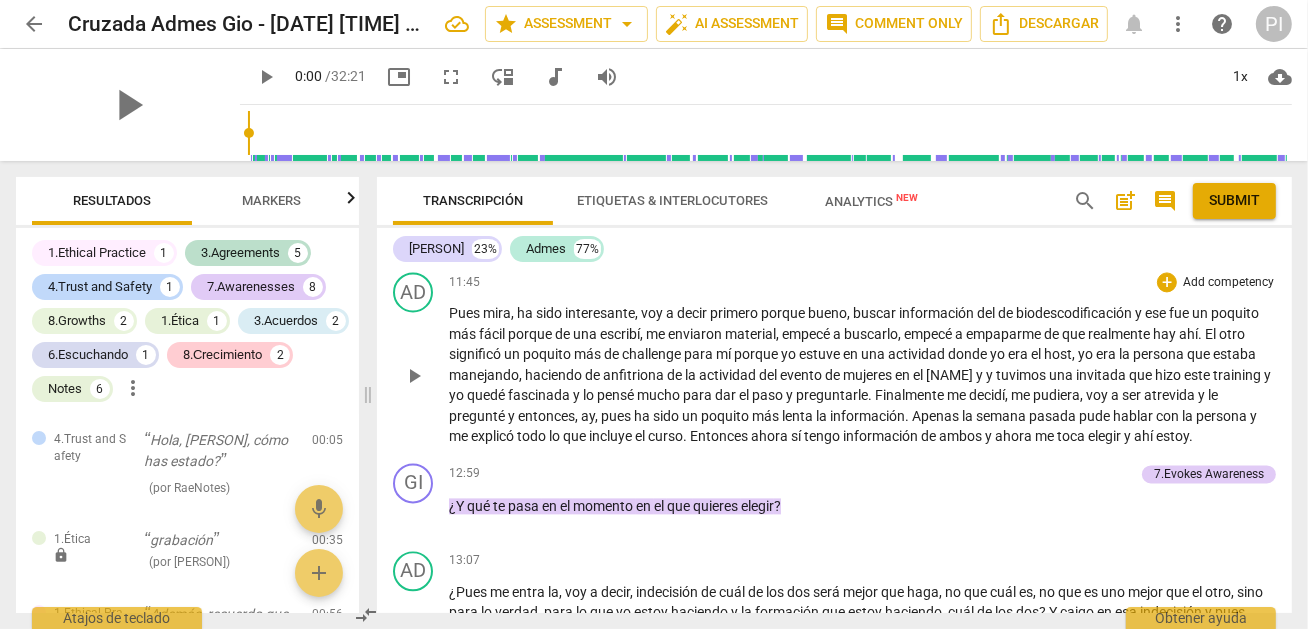 click on "de" at bounding box center [930, 436] 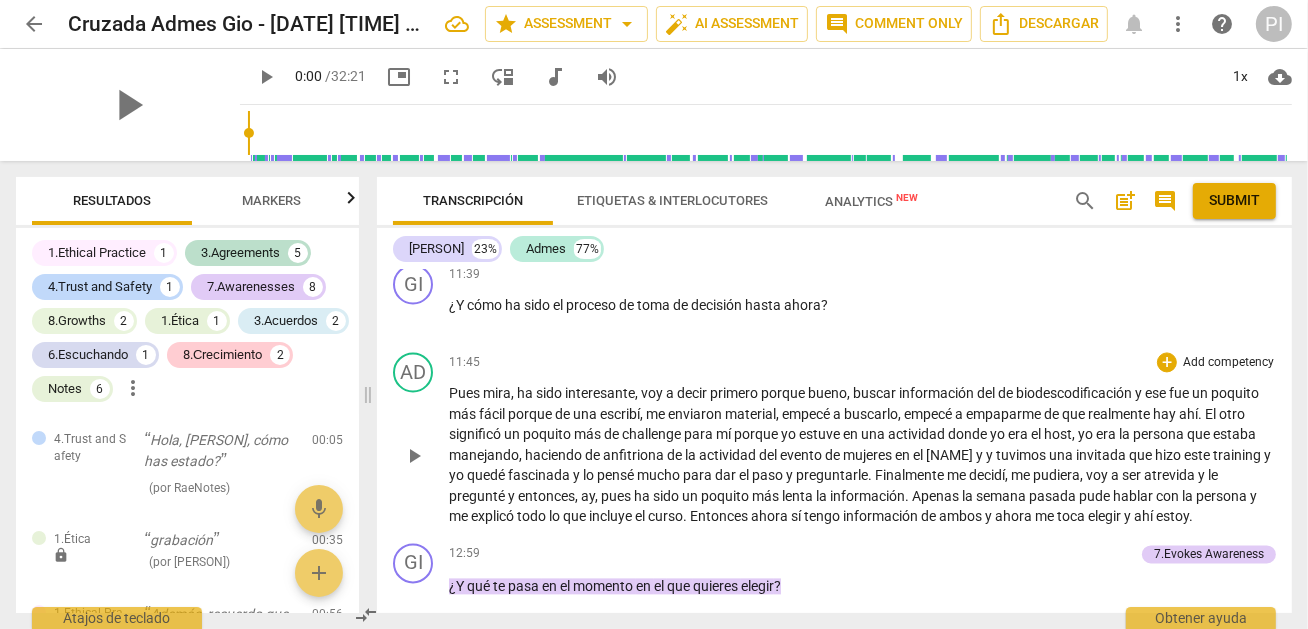 scroll, scrollTop: 3332, scrollLeft: 0, axis: vertical 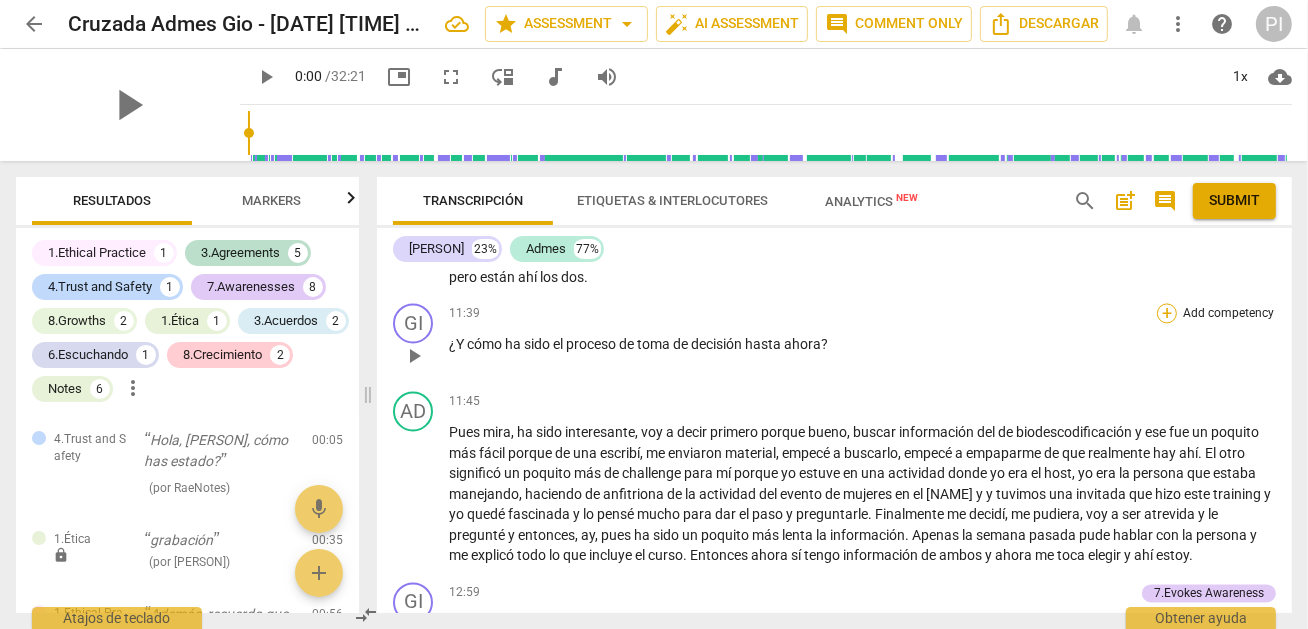 click on "+" at bounding box center (1167, 313) 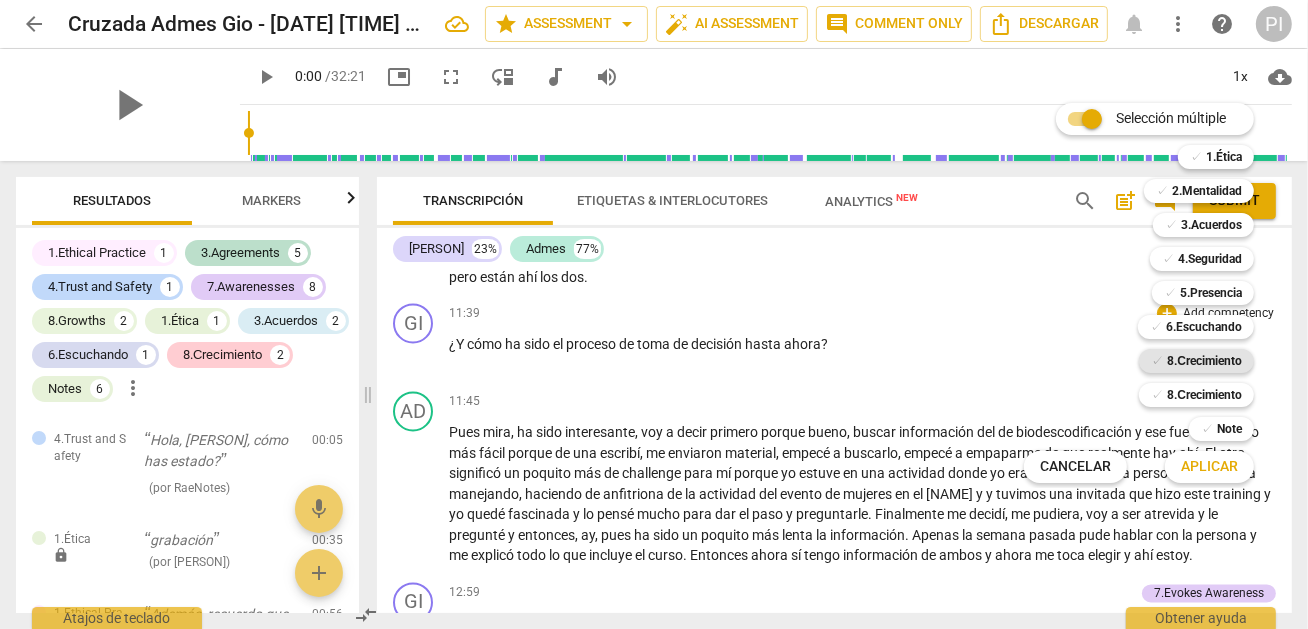 click on "8.Сrecimiento" at bounding box center (1204, 361) 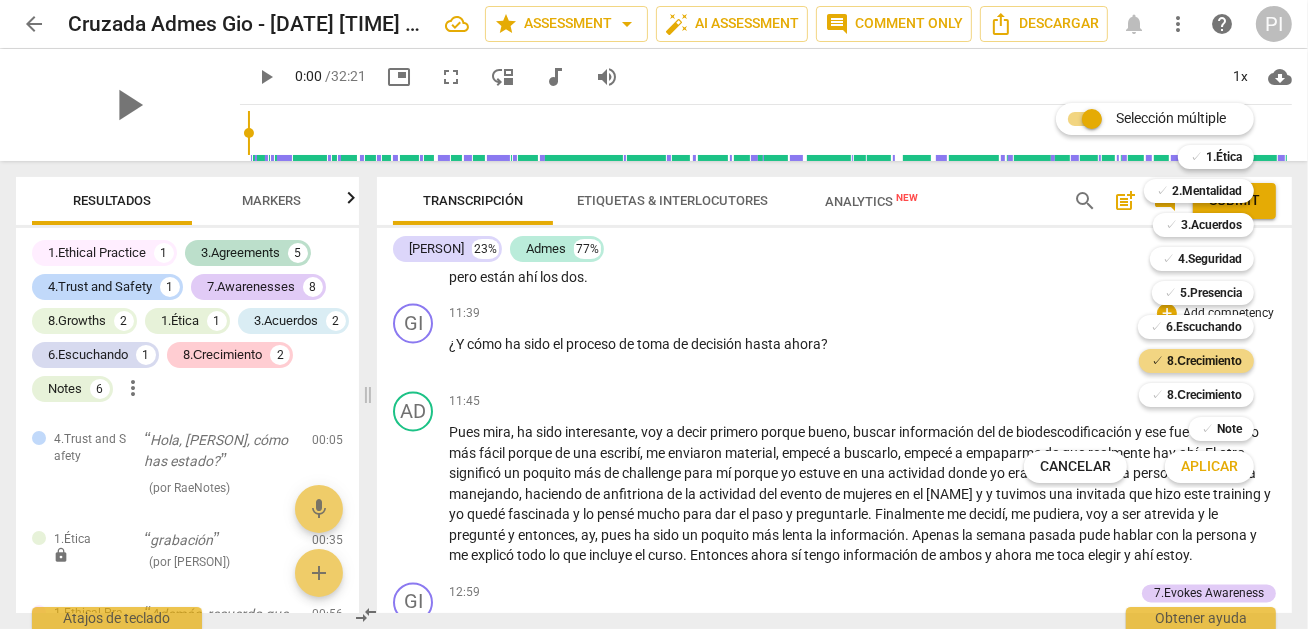 click on "Aplicar" at bounding box center (1209, 467) 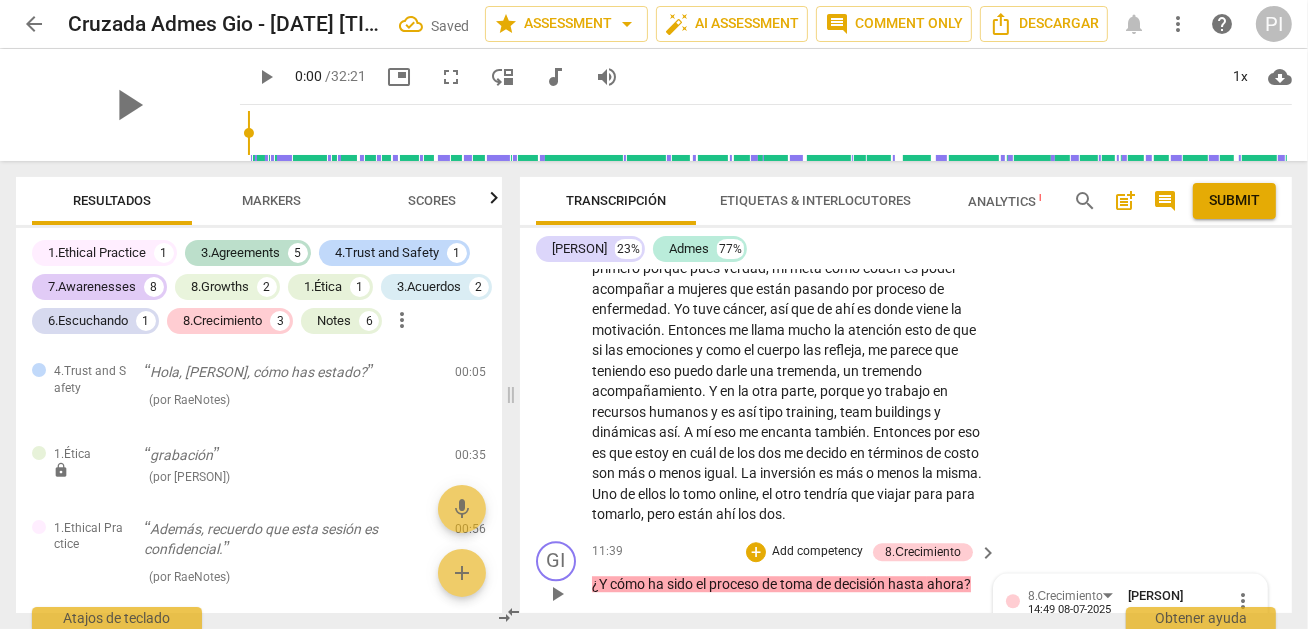 scroll, scrollTop: 4819, scrollLeft: 0, axis: vertical 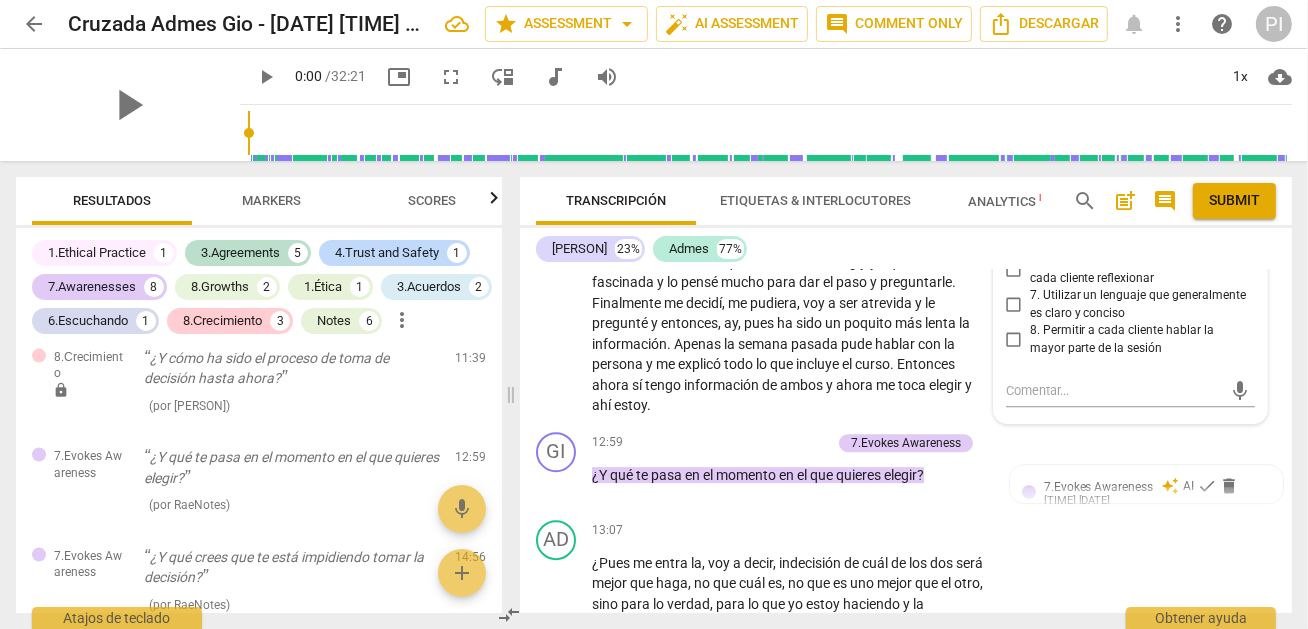 click on "6. Hacer preguntas que le permita a cada cliente reflexionar" at bounding box center (1138, 269) 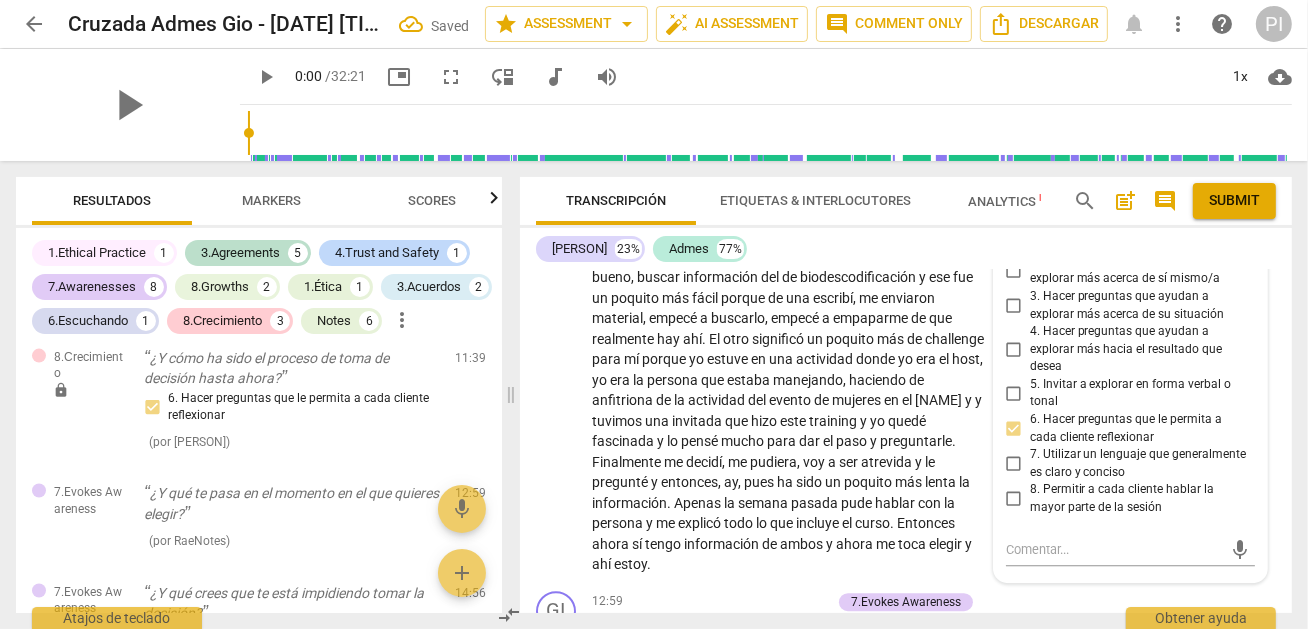 scroll, scrollTop: 4621, scrollLeft: 0, axis: vertical 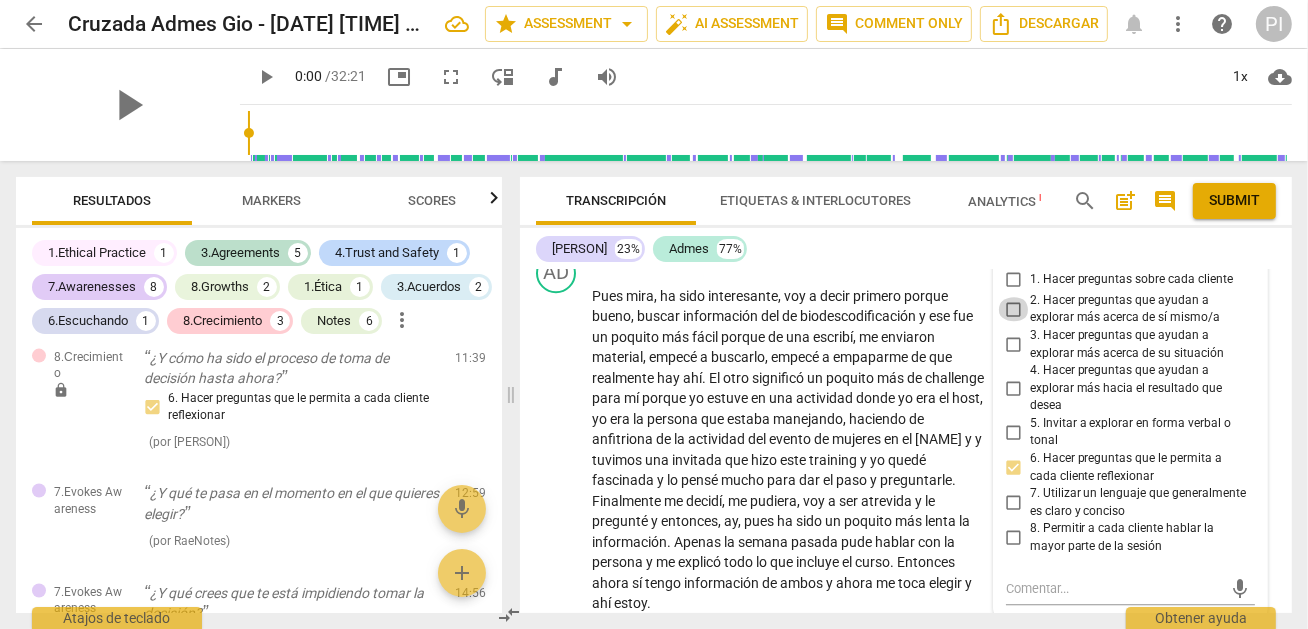 click on "2. Hacer preguntas que ayudan a explorar más acerca de sí mismo/a" at bounding box center (1014, 309) 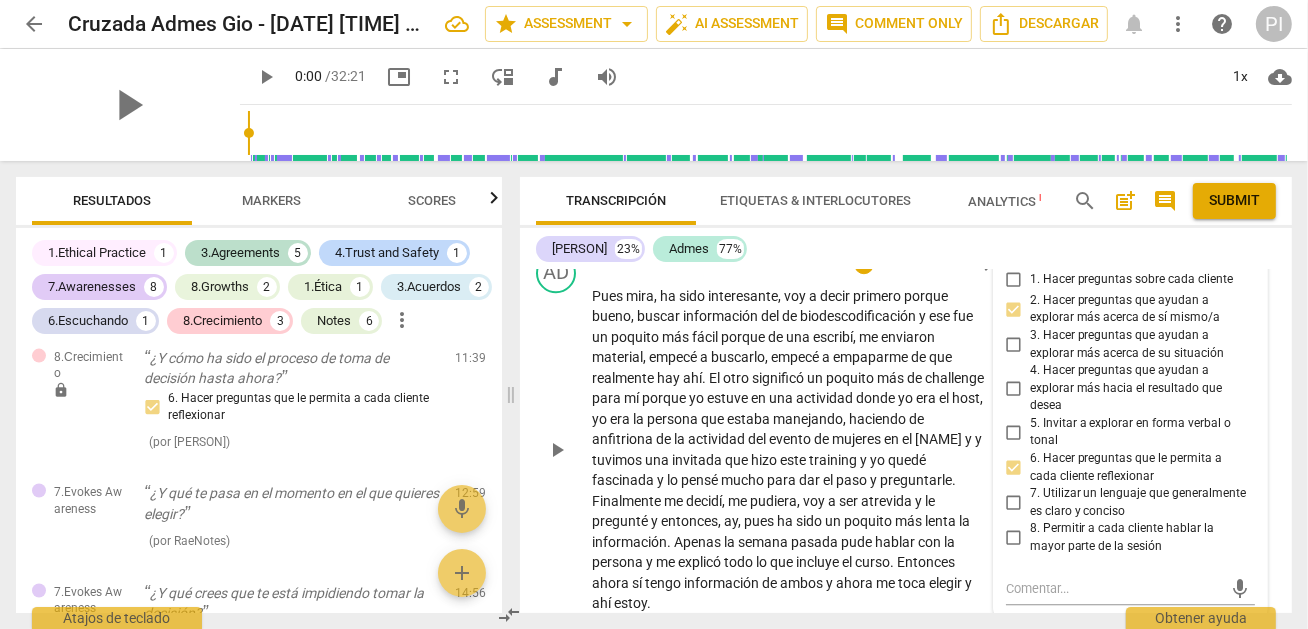click on "porque" at bounding box center [665, 398] 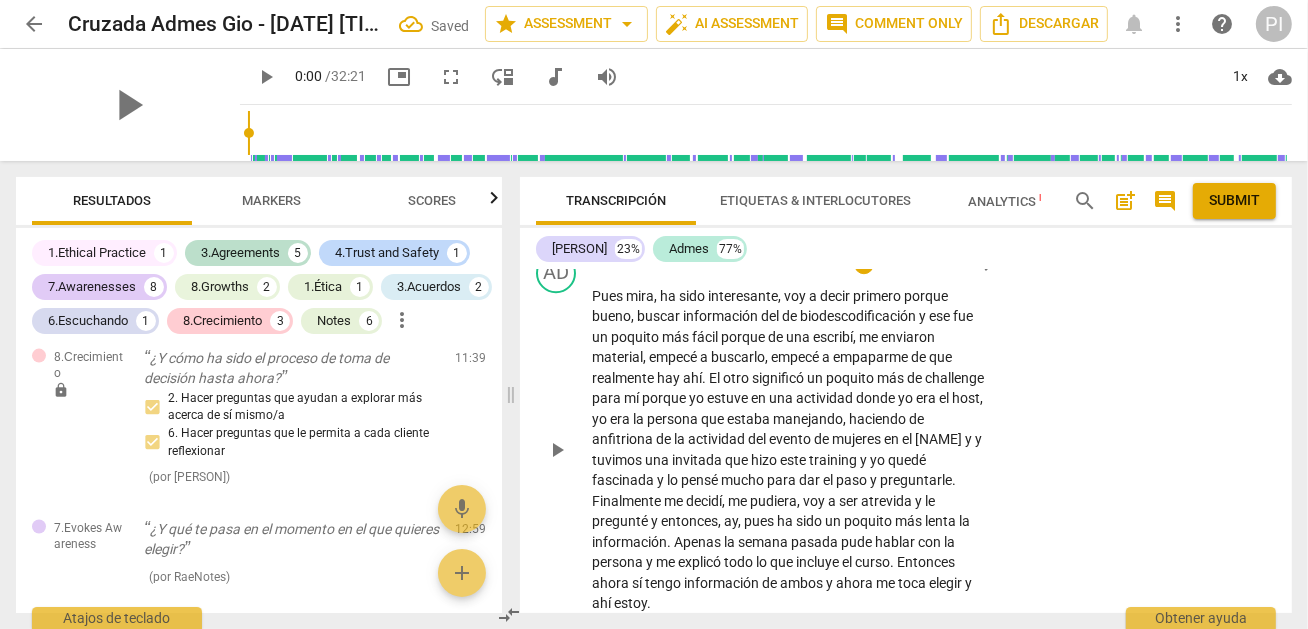 click on "empecé" at bounding box center (674, 357) 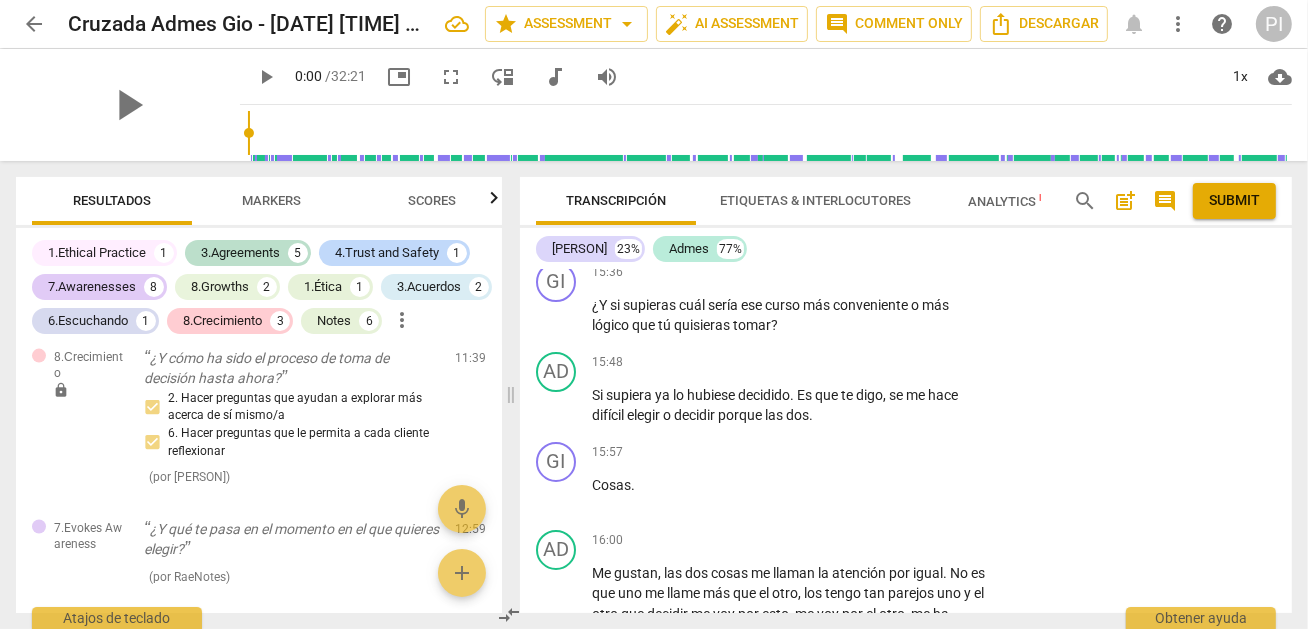 scroll, scrollTop: 5932, scrollLeft: 0, axis: vertical 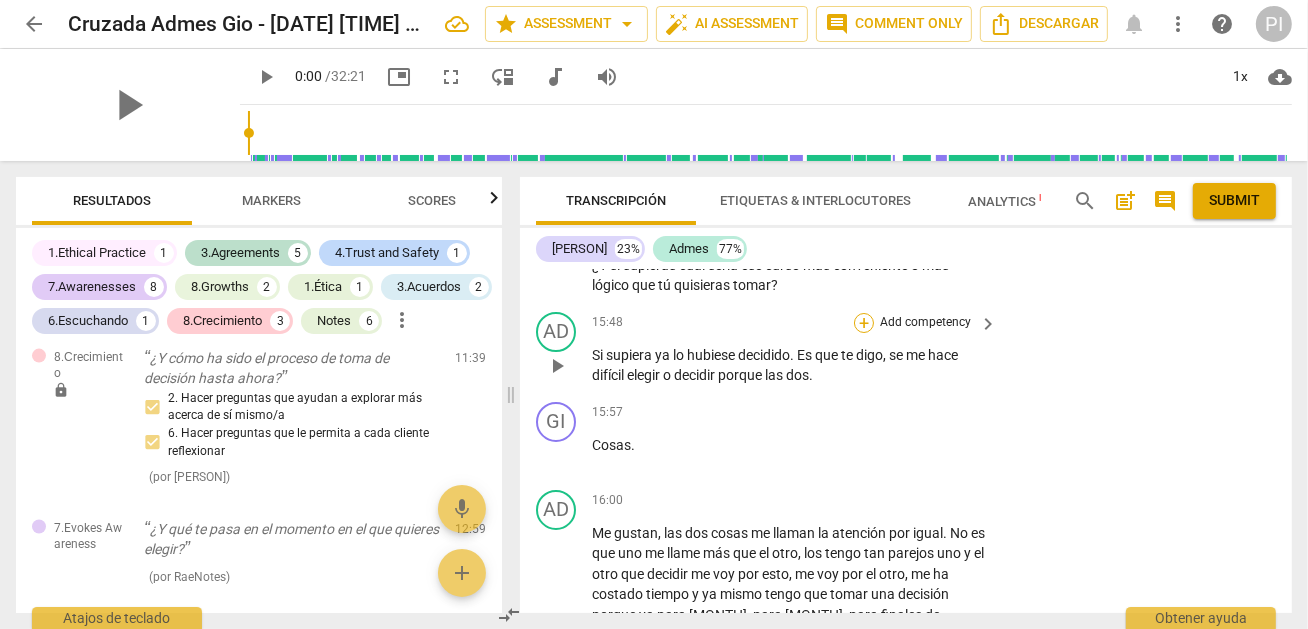 click on "+" at bounding box center [864, 323] 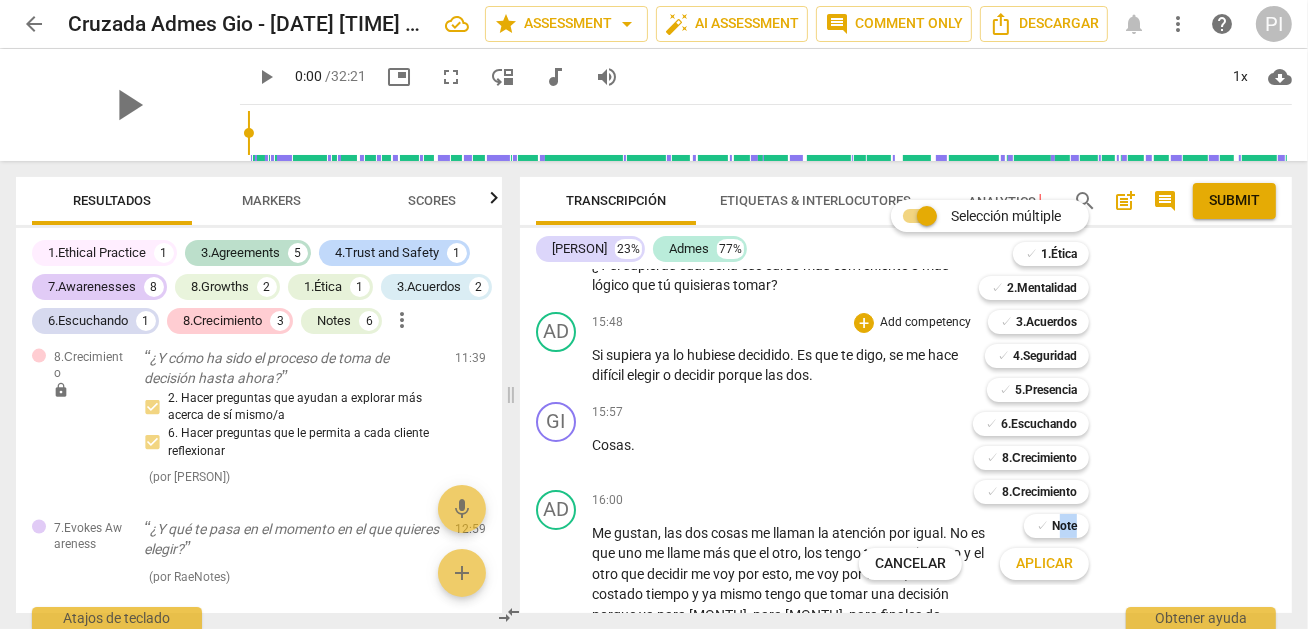 drag, startPoint x: 1061, startPoint y: 529, endPoint x: 1057, endPoint y: 573, distance: 44.181442 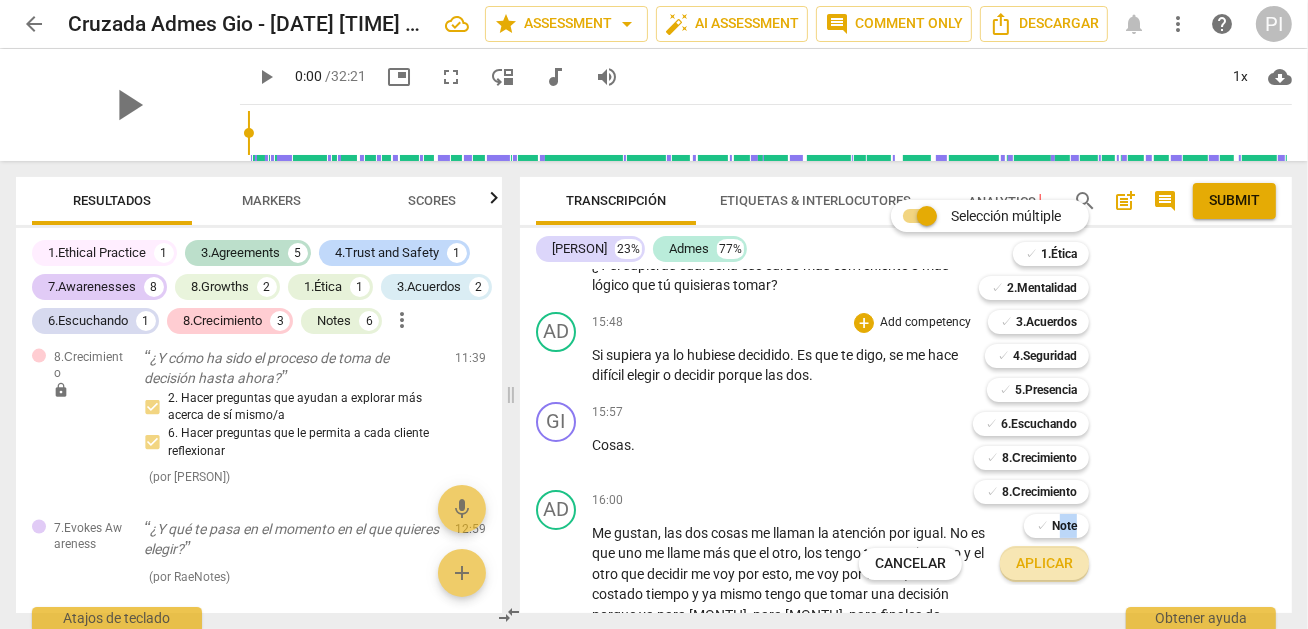 click on "Aplicar" at bounding box center [1044, 564] 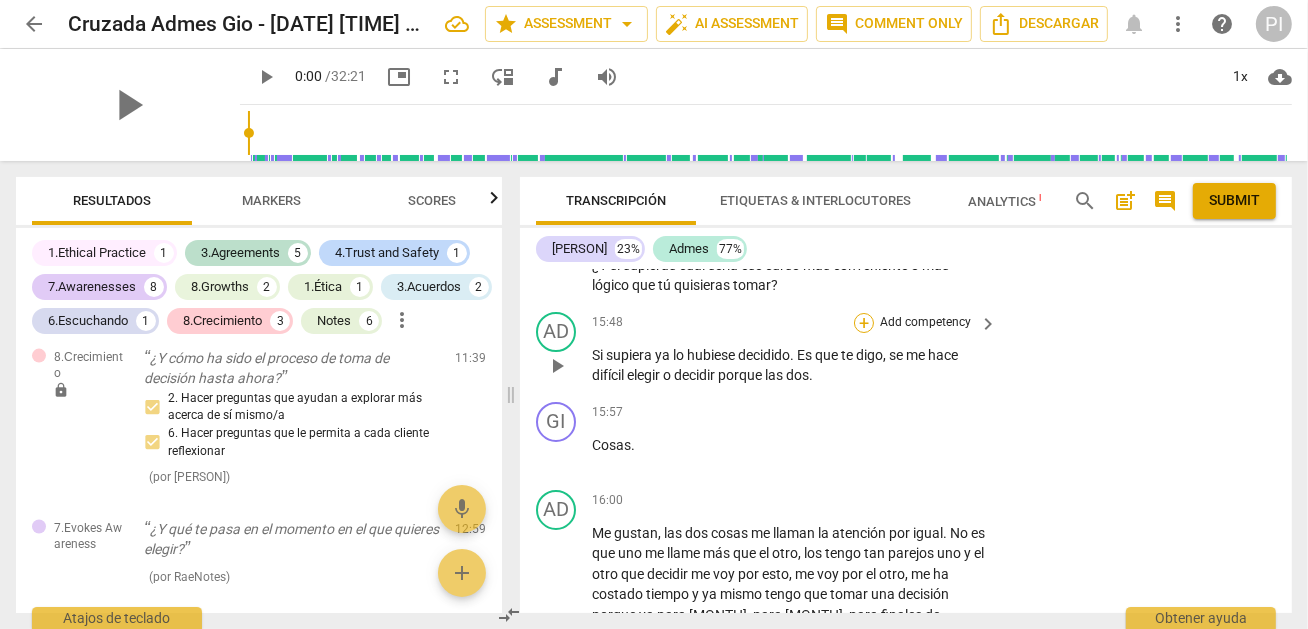 click on "+" at bounding box center [864, 323] 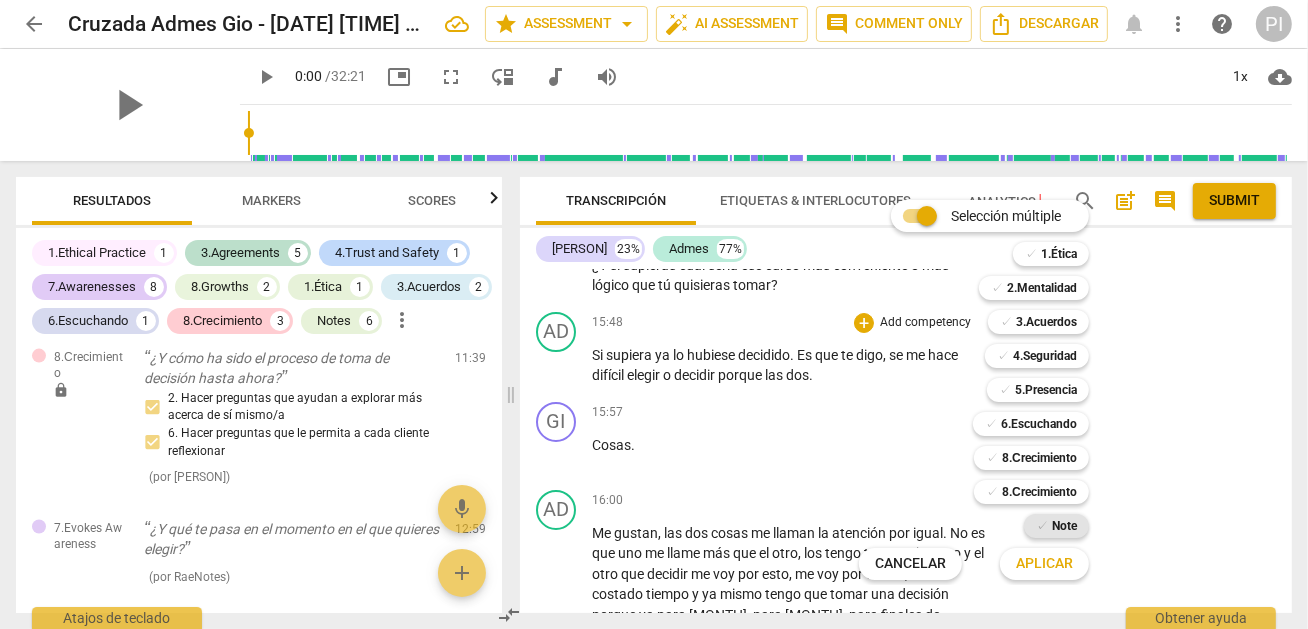 click on "Note" at bounding box center [1064, 526] 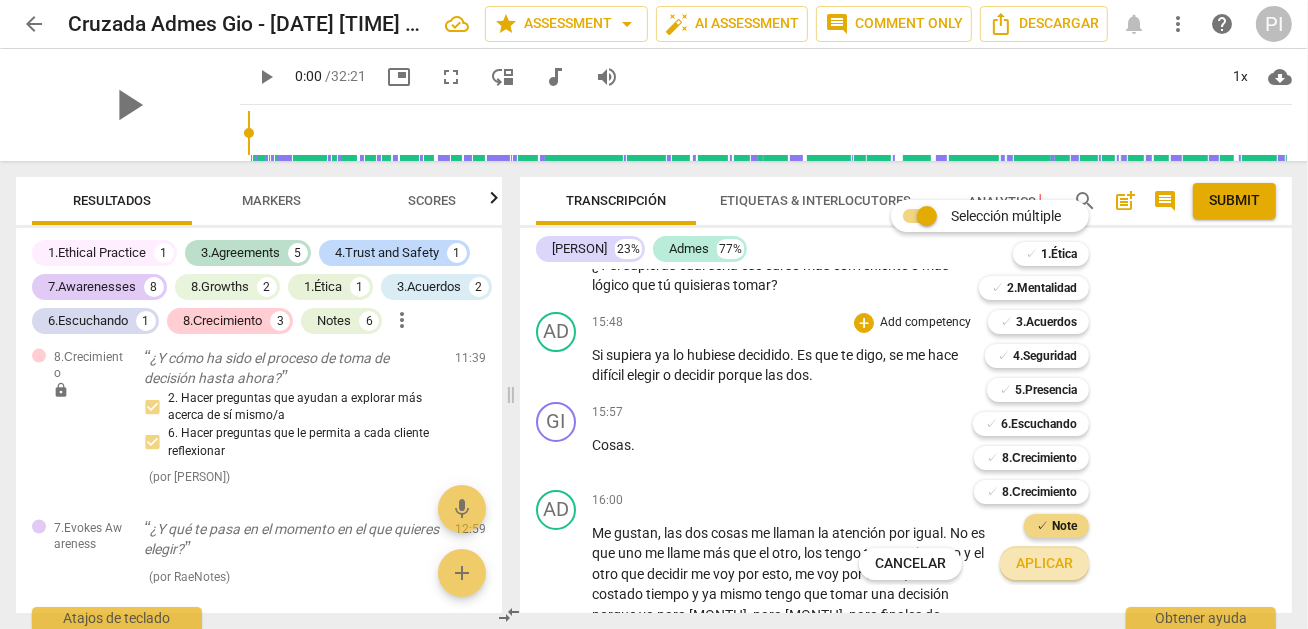 click on "Aplicar" at bounding box center [1044, 564] 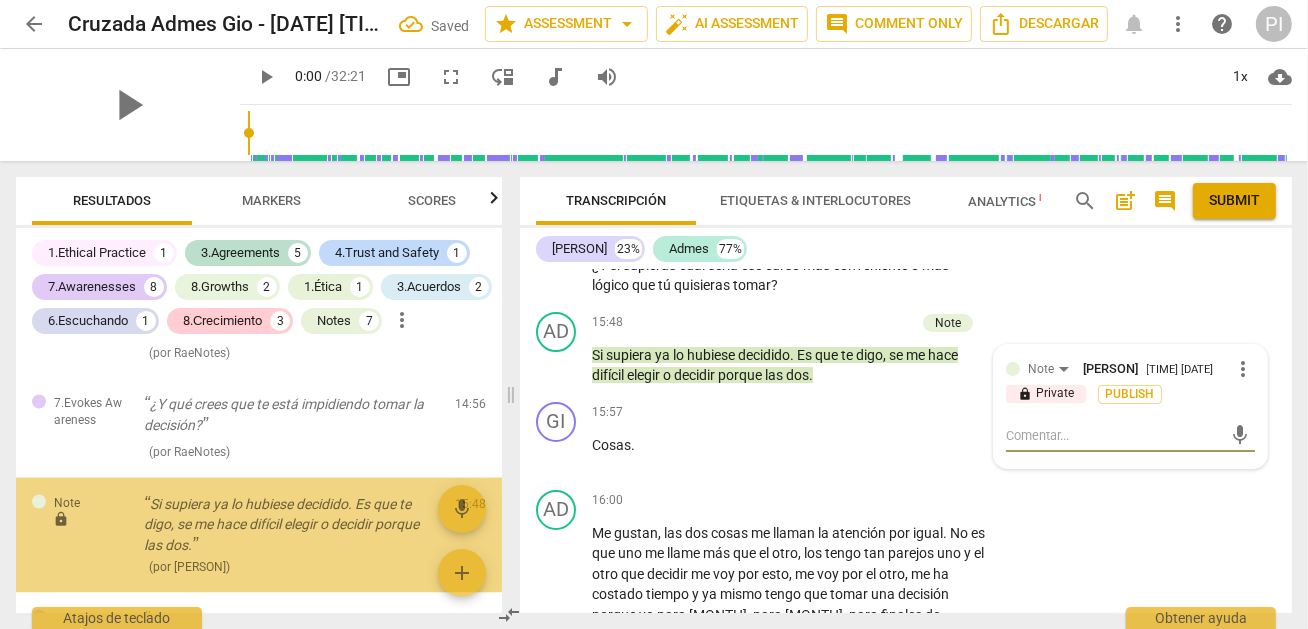 scroll, scrollTop: 2836, scrollLeft: 0, axis: vertical 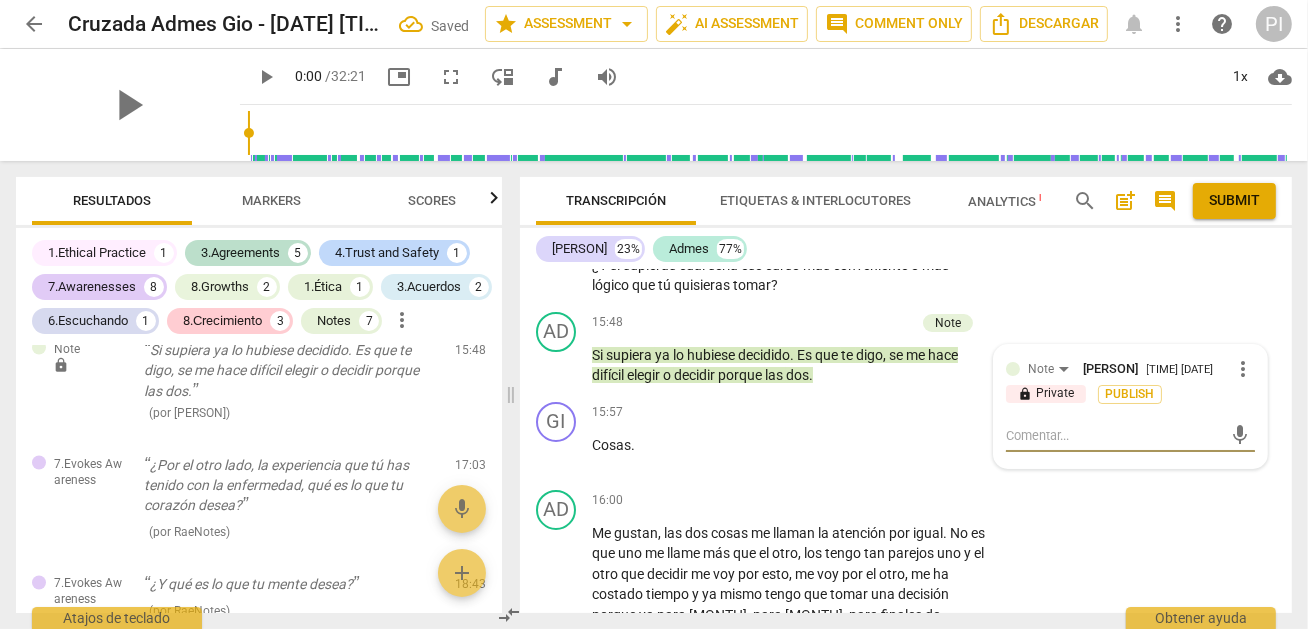 type on "o" 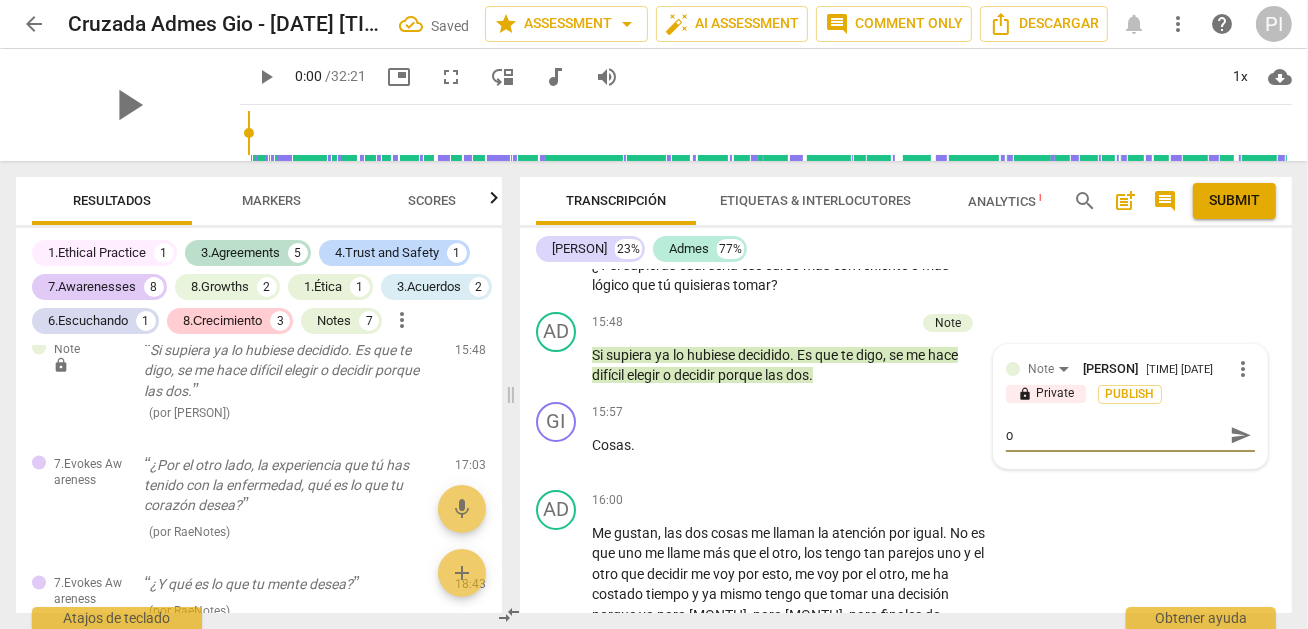 type on "ok" 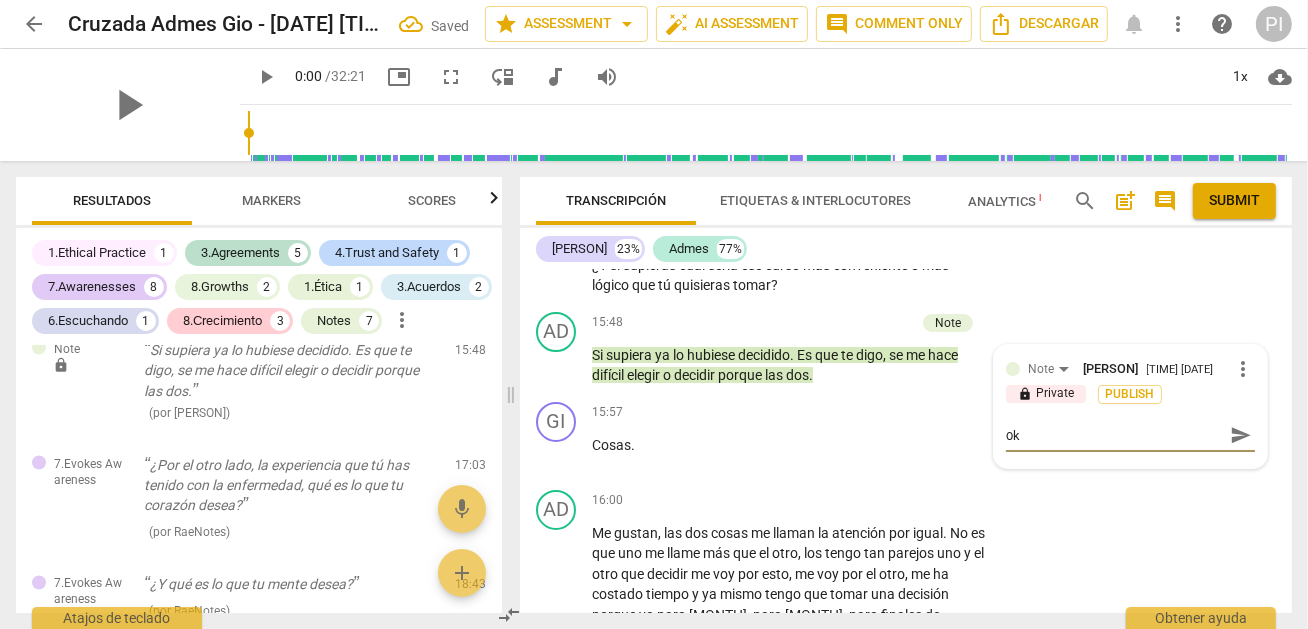 type on "ok" 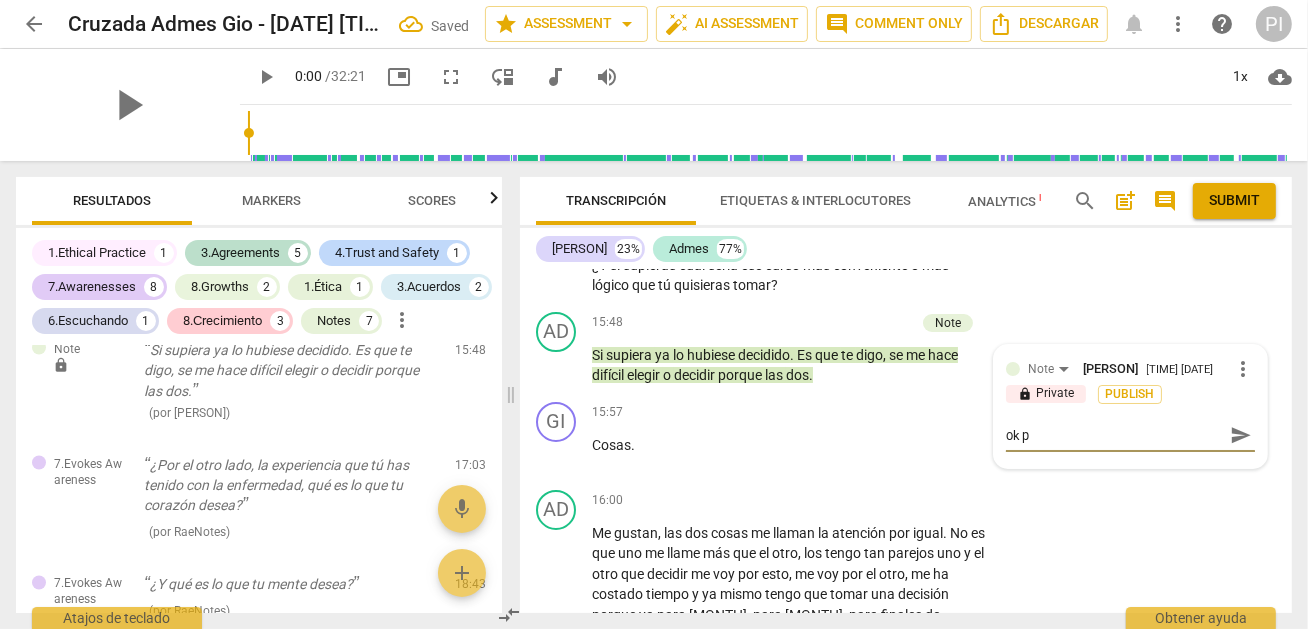 type on "ok po" 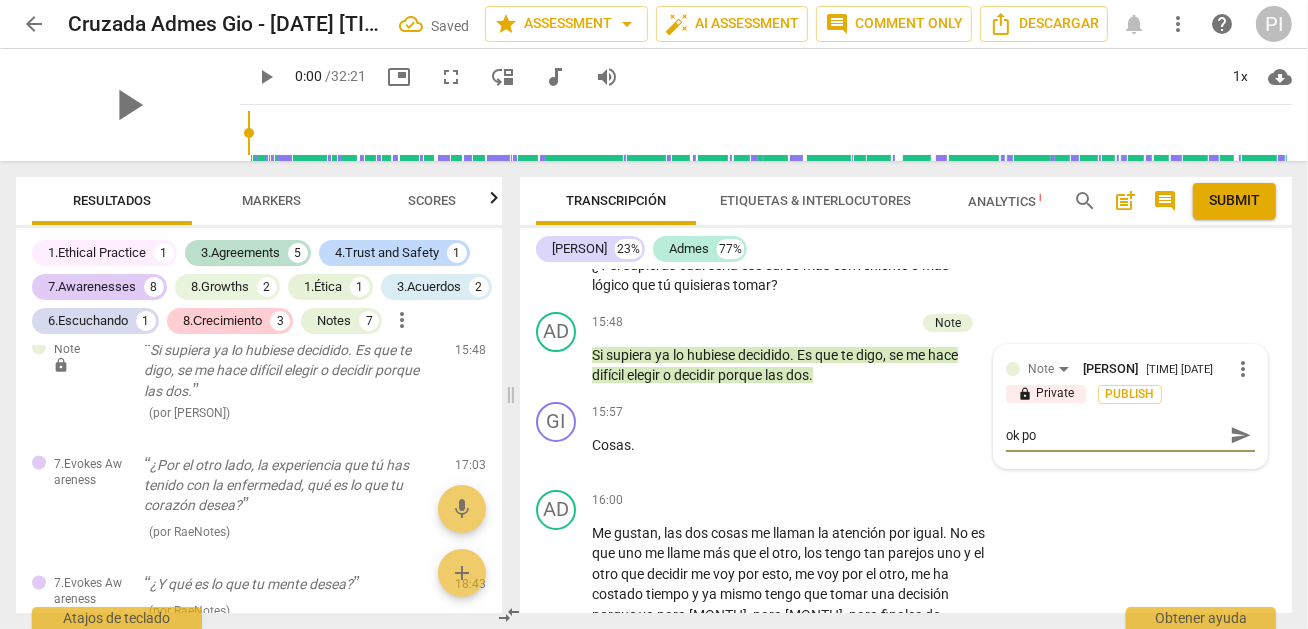 type on "ok por" 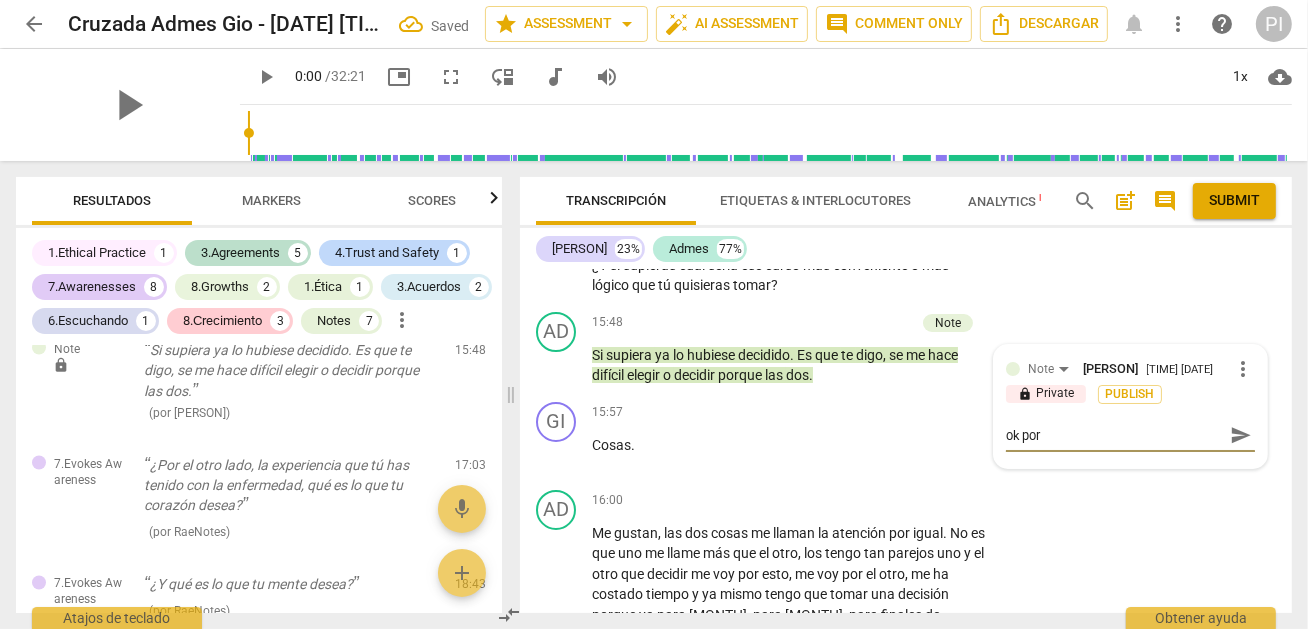 type on "ok por" 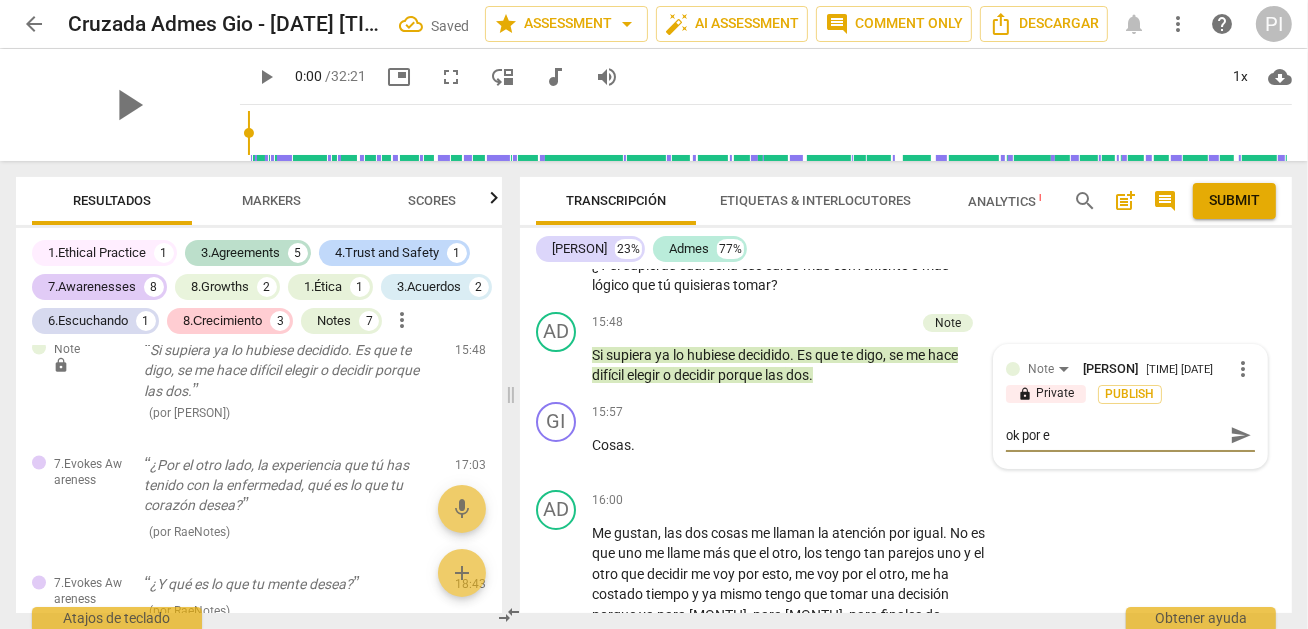 type on "ok por es" 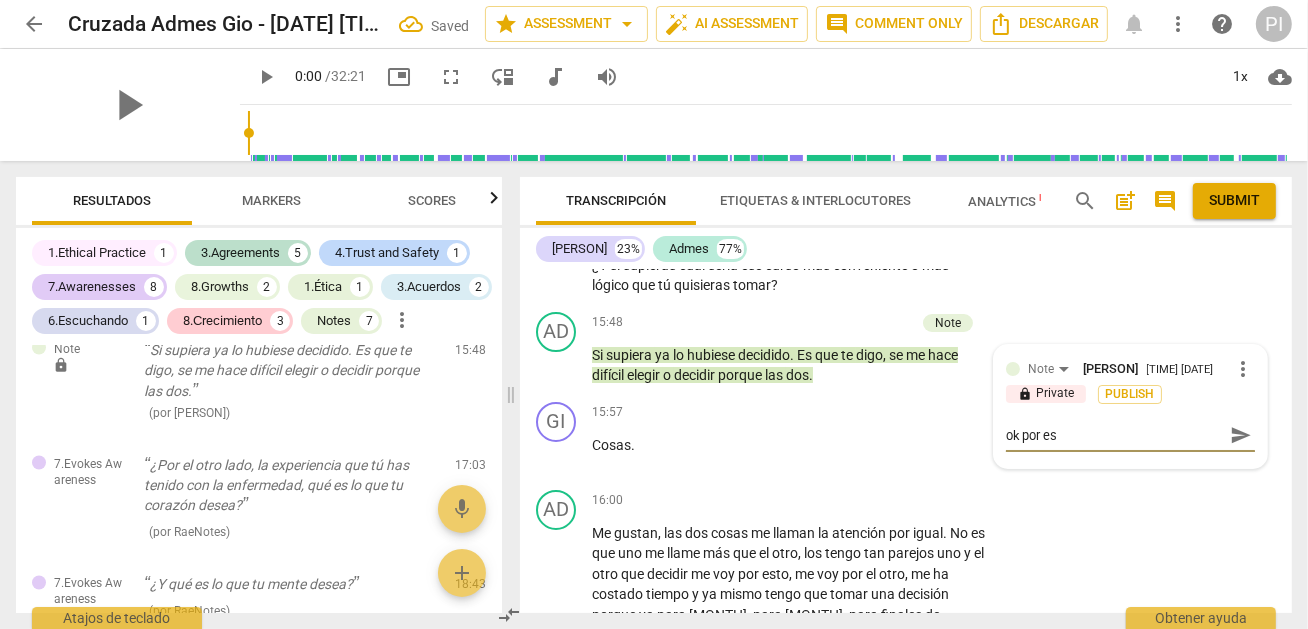 type on "ok por eso" 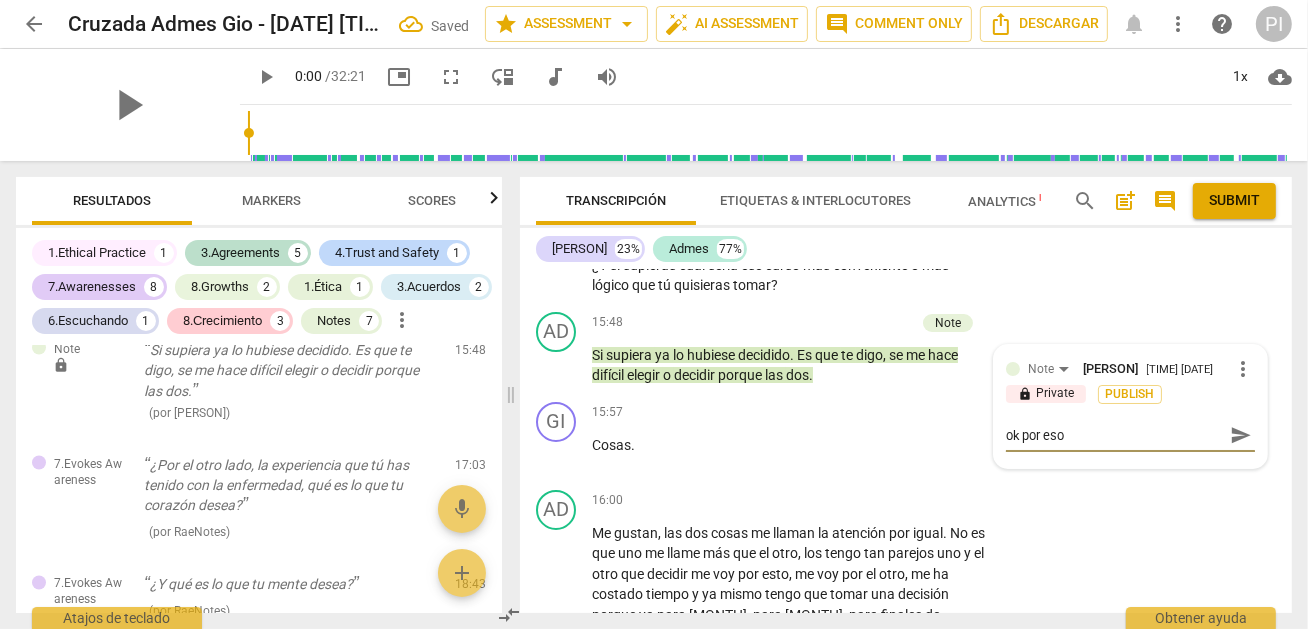 type on "ok por eso" 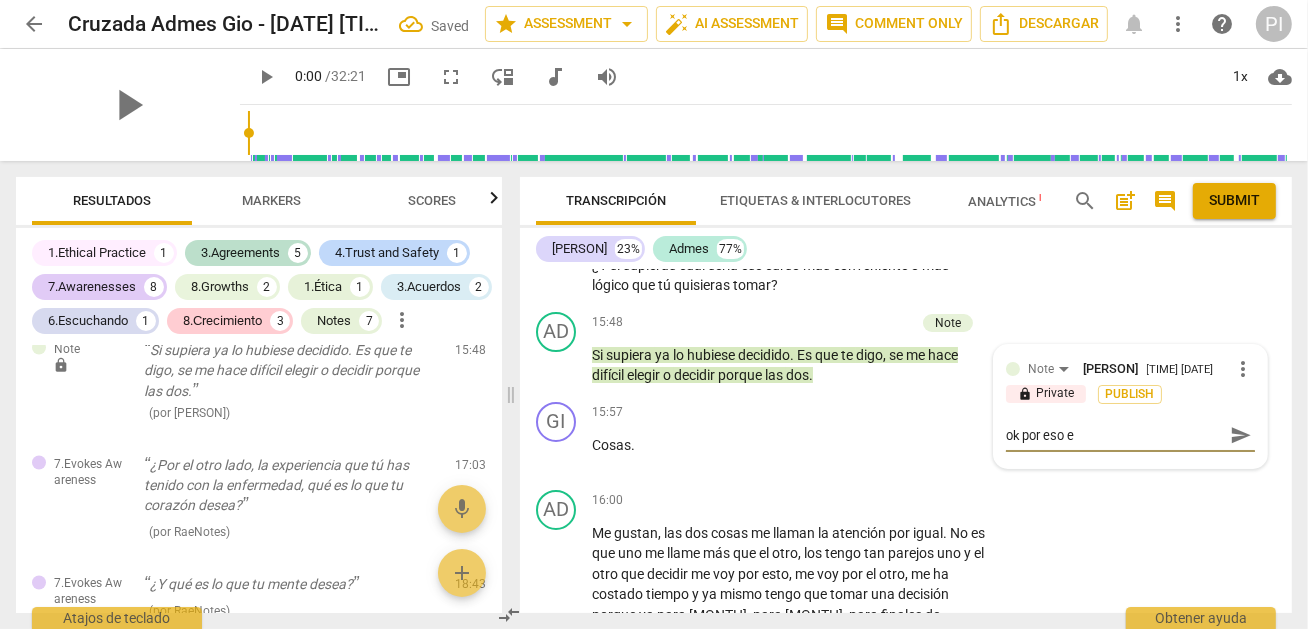 type on "ok por eso es" 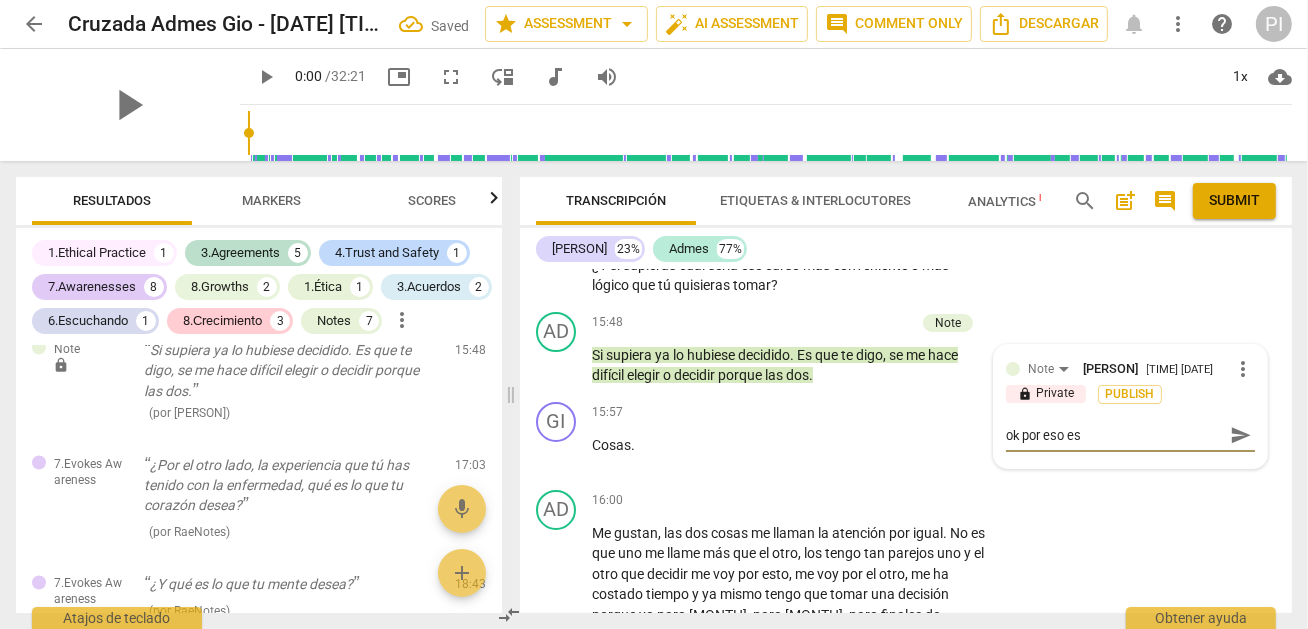 type on "ok por eso est" 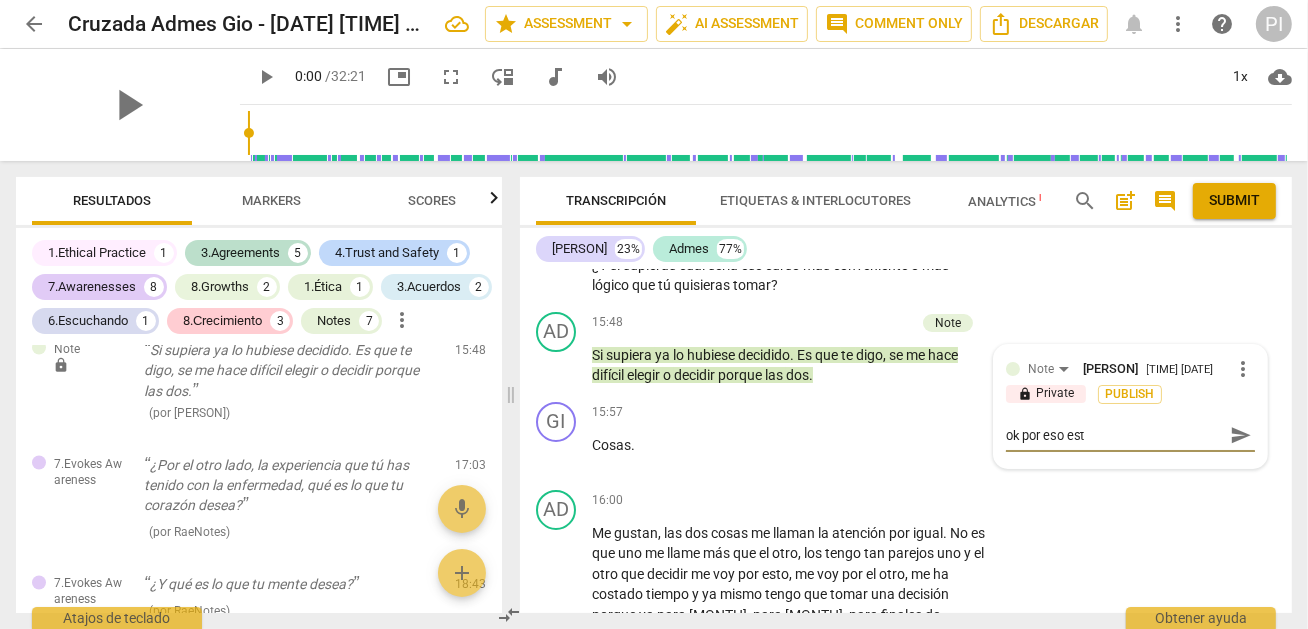 type on "ok por eso está" 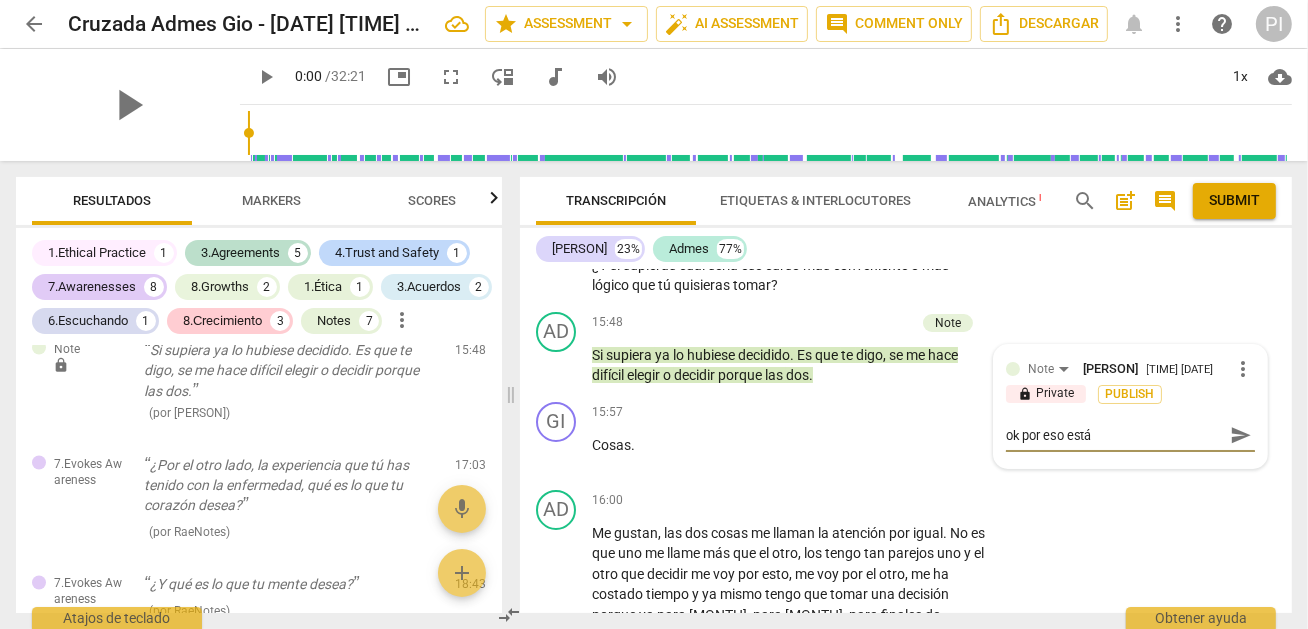 type on "ok por eso está" 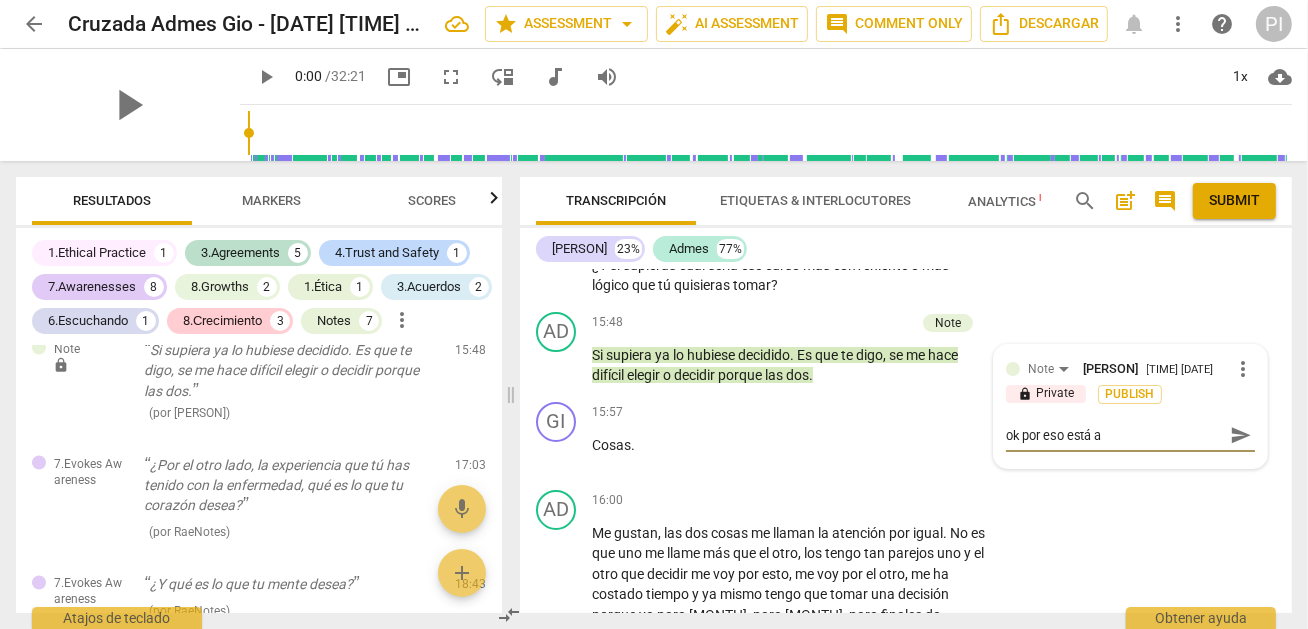 type on "ok por eso está ac" 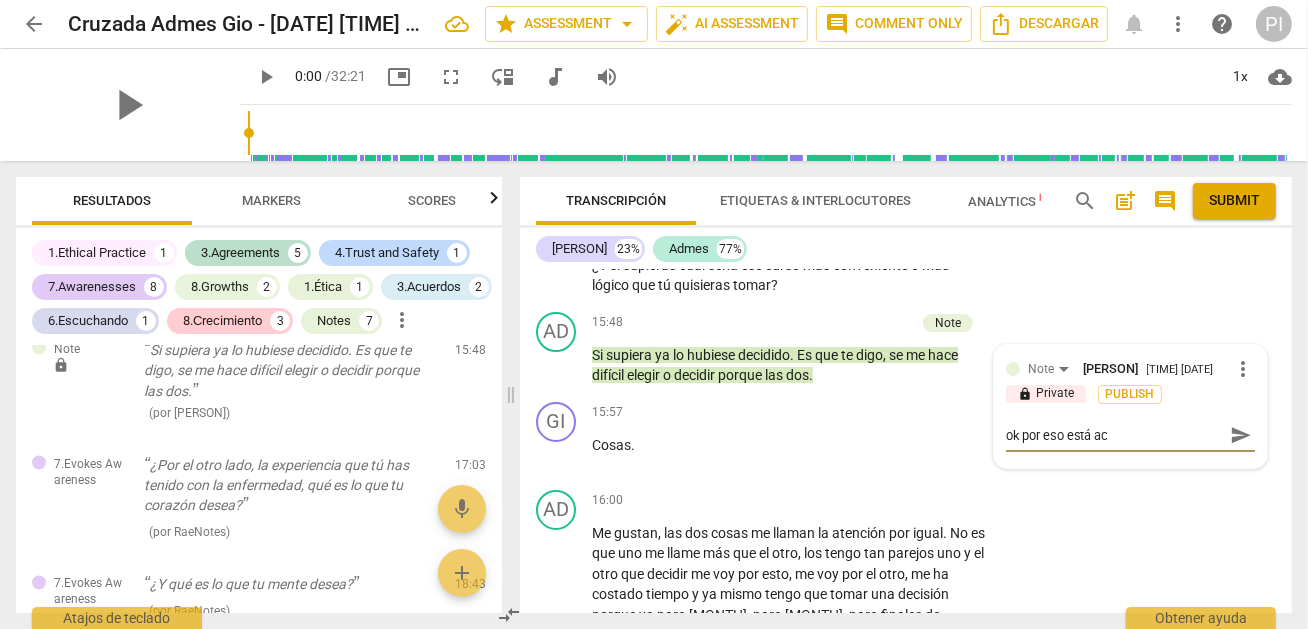 type on "ok por eso está acá" 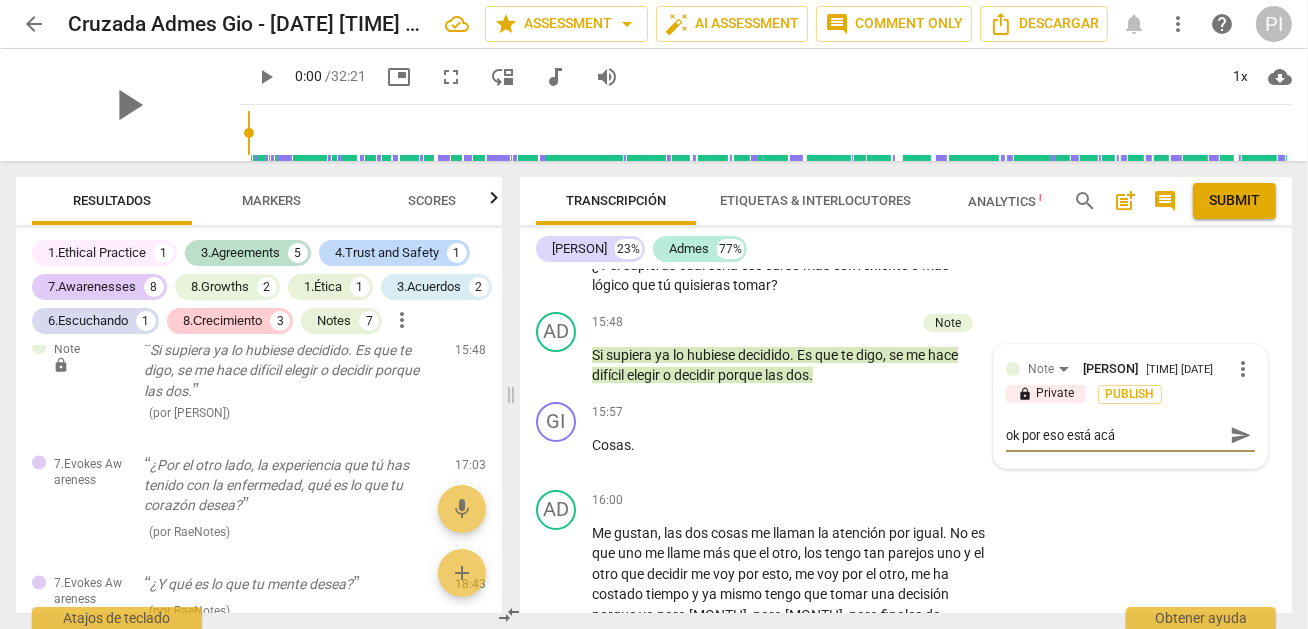 type on "ok por eso está acá," 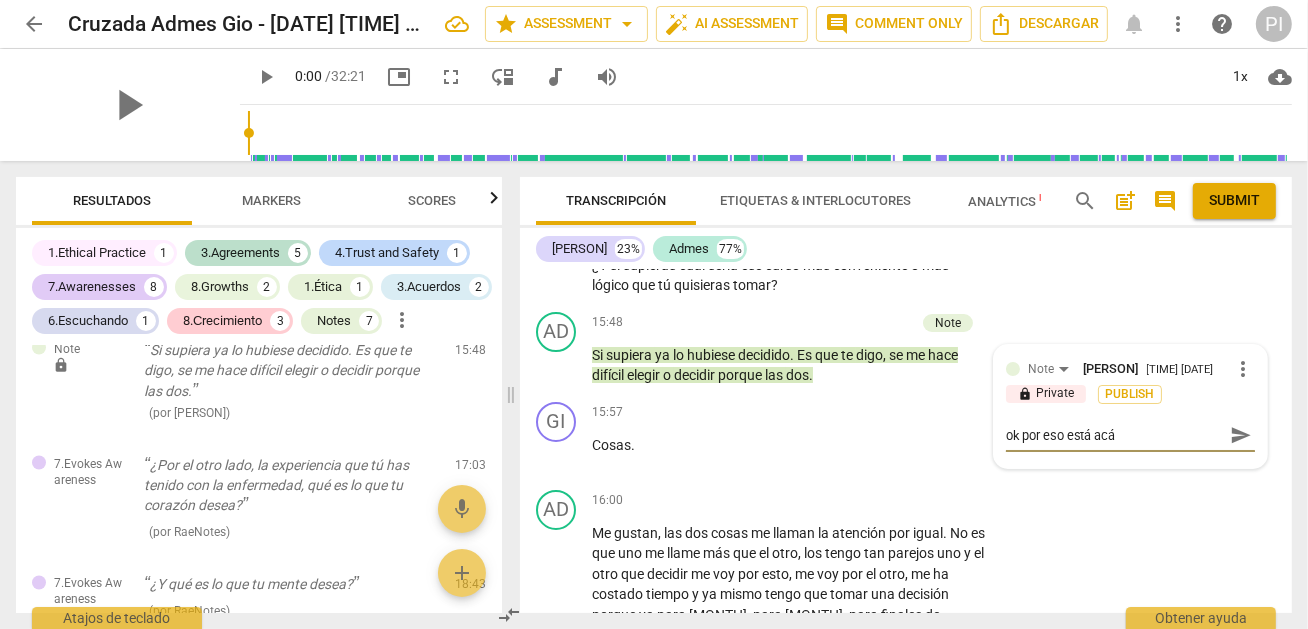 type on "ok por eso está acá," 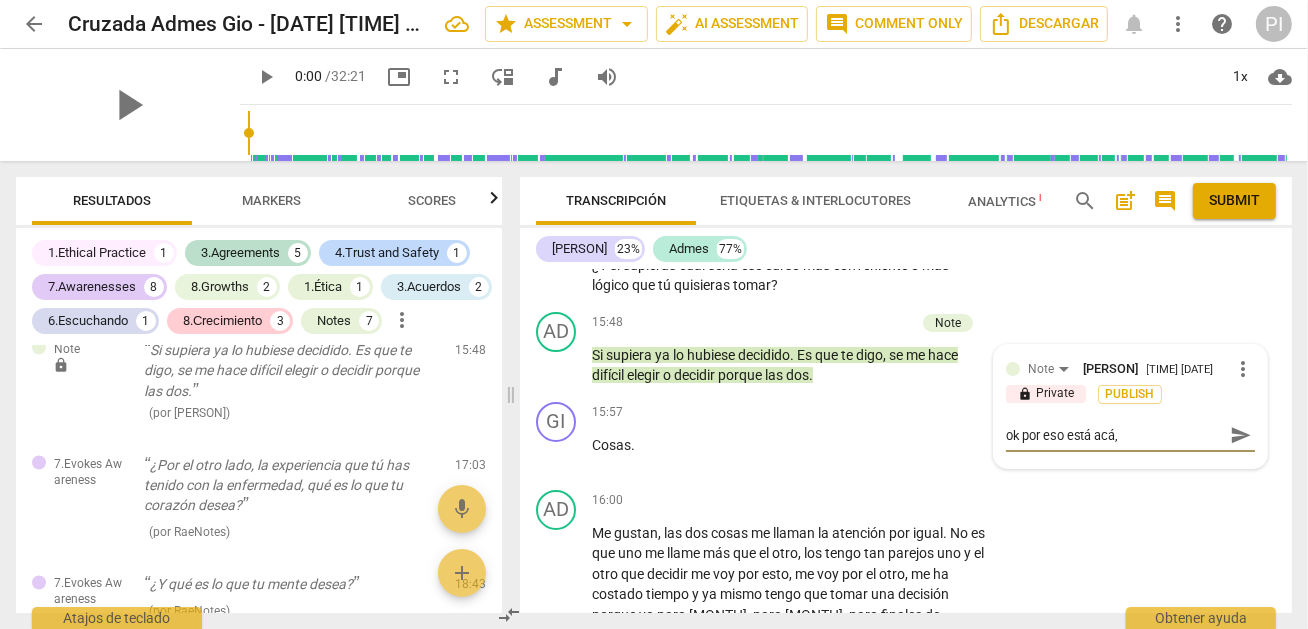 type on "ok por eso está acá," 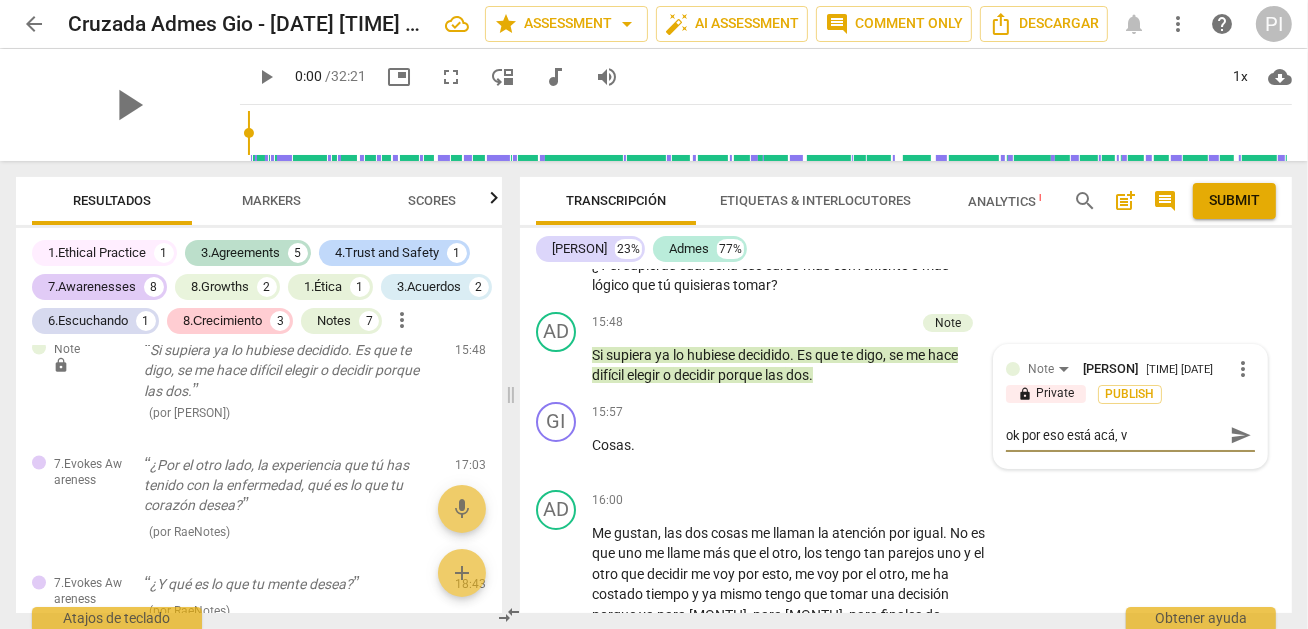 type on "ok por eso está acá, ve" 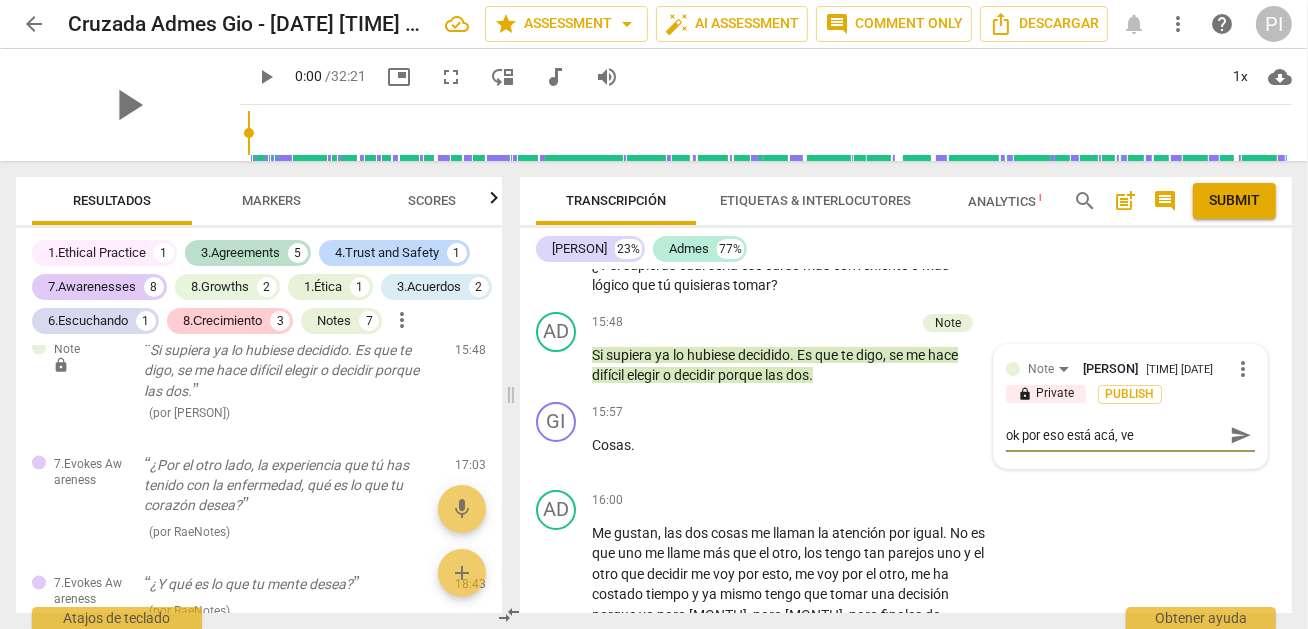 type on "ok por eso está acá, ven" 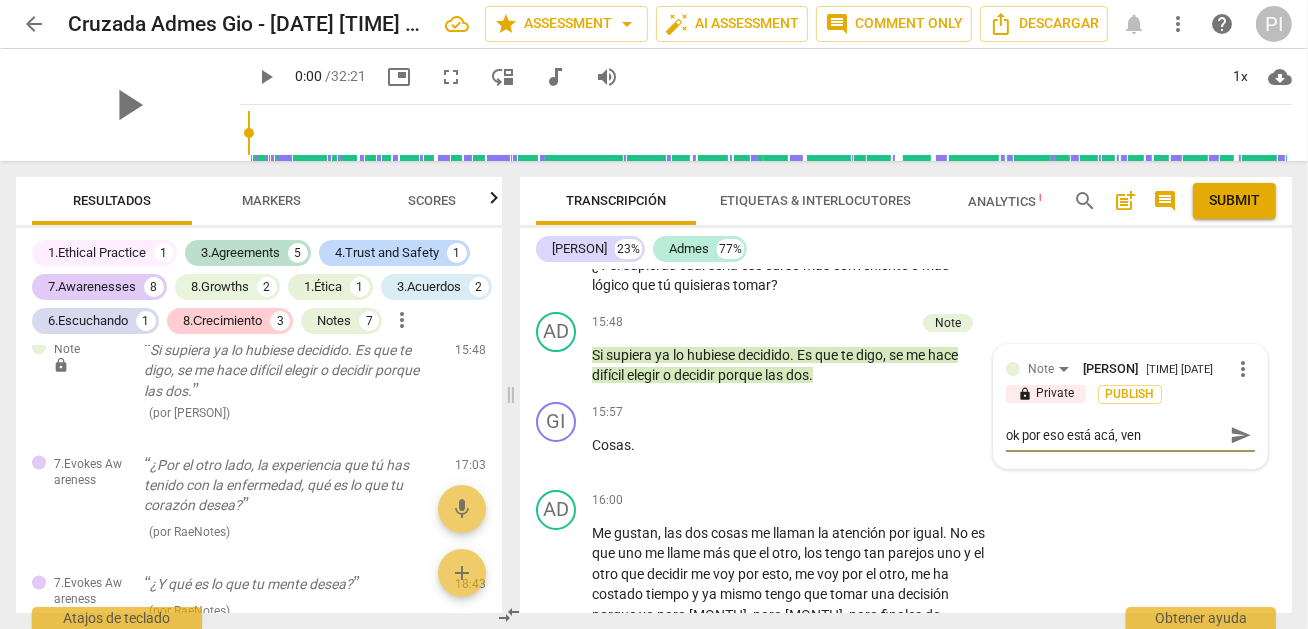 type on "ok por eso está acá, vent" 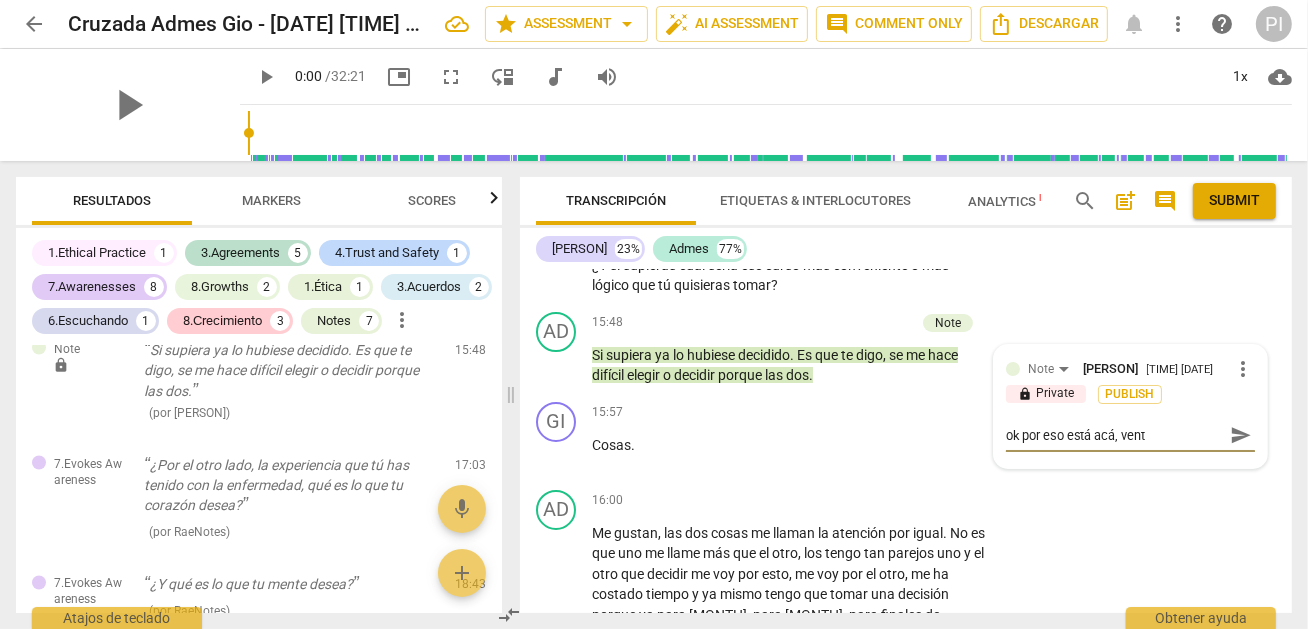 type on "ok por eso está acá, venta" 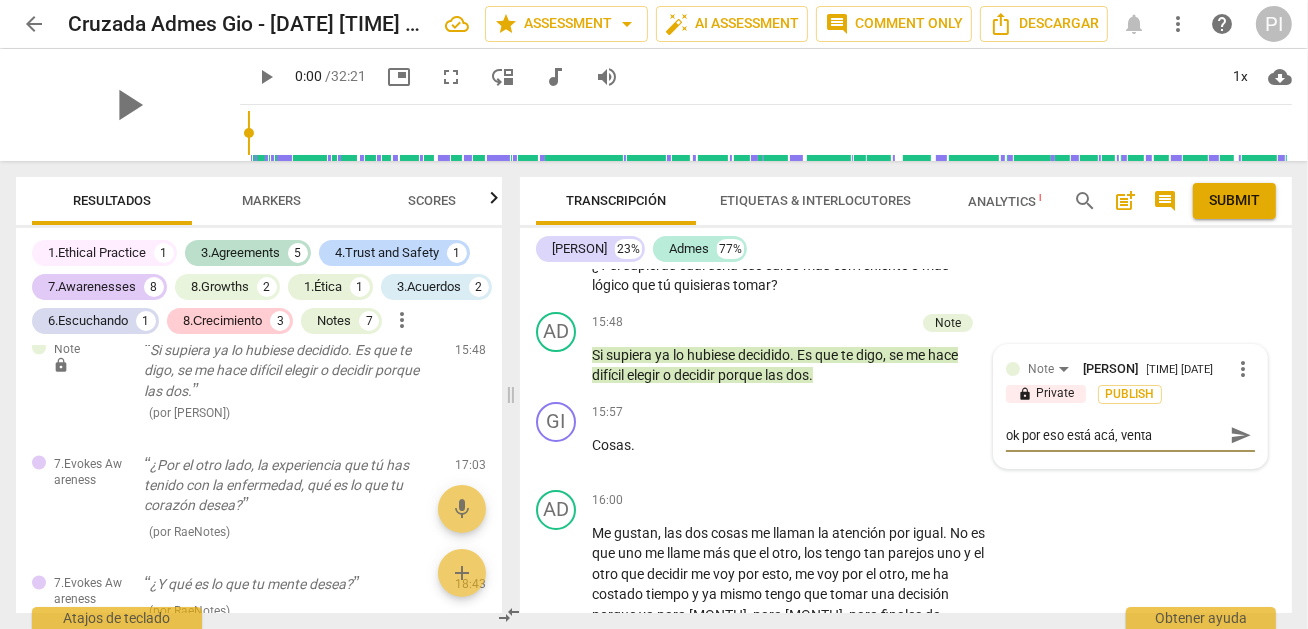 type on "ok por eso está acá, ventaj" 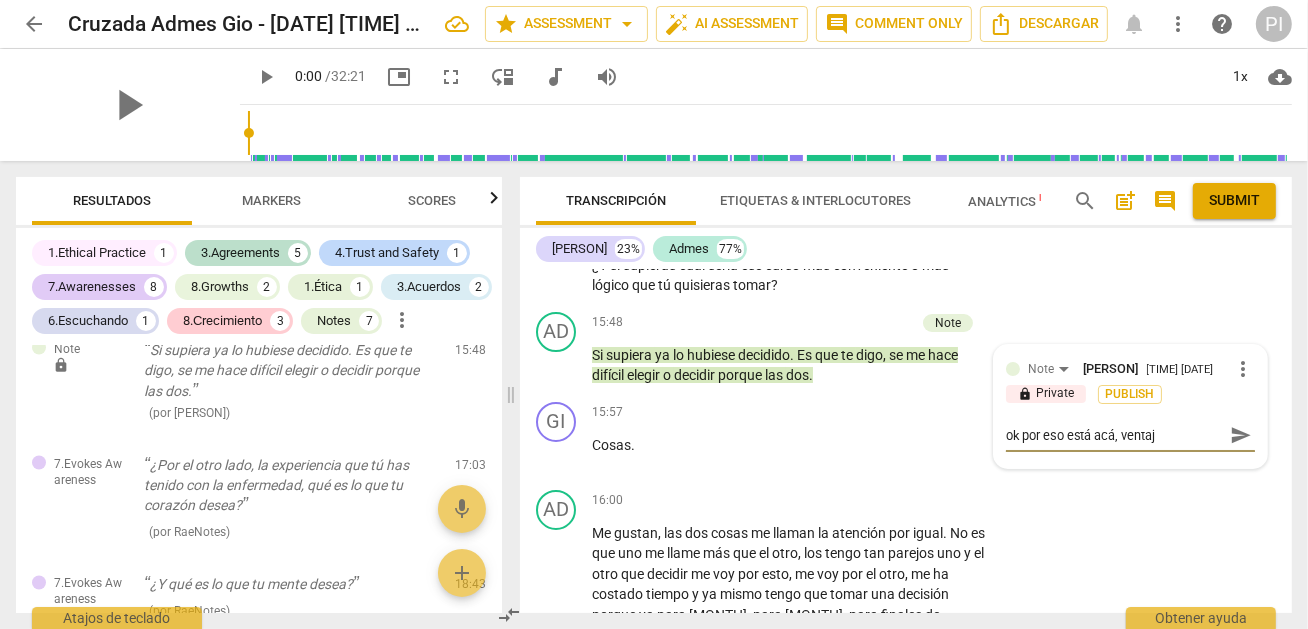 type on "ok por eso está acá, ventaja" 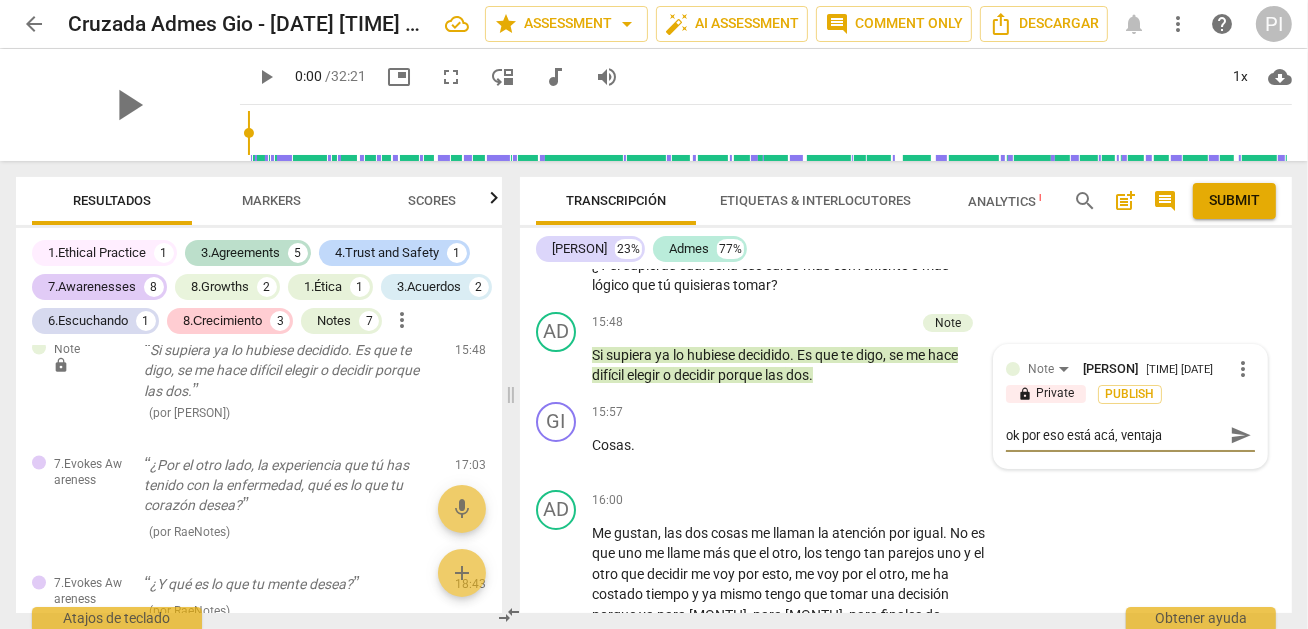 type on "ok por eso está acá, ventajas" 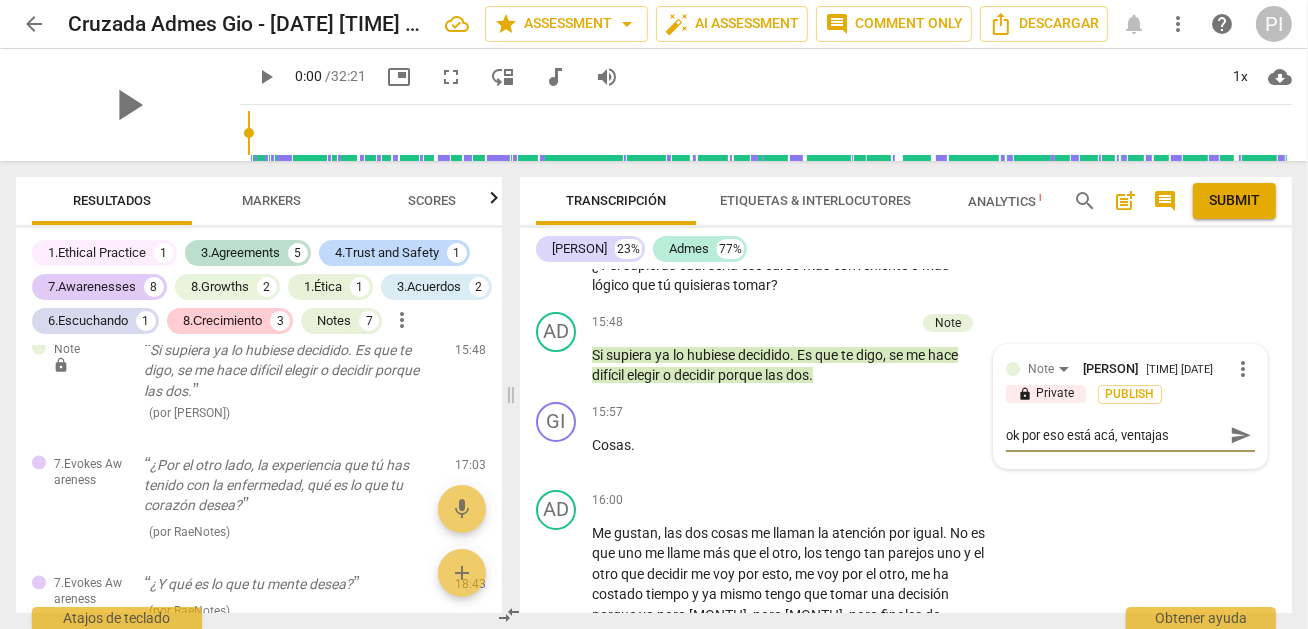 type on "ok por eso está acá, ventajas" 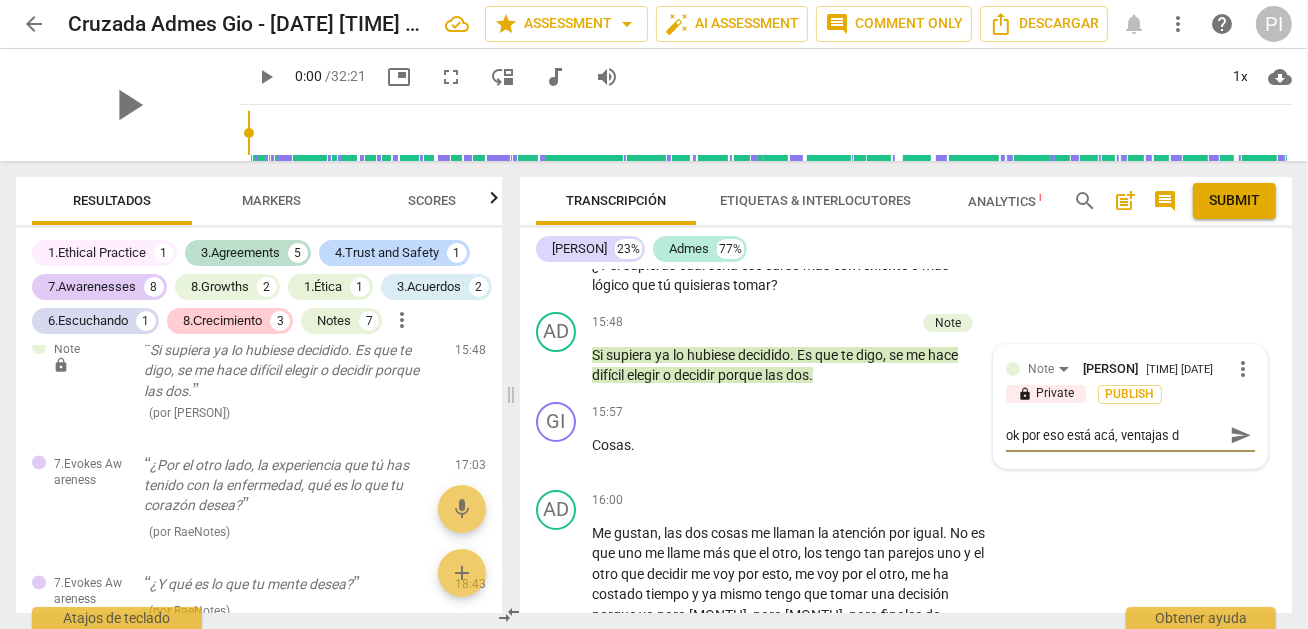 type on "ok por eso está acá, ventajas de" 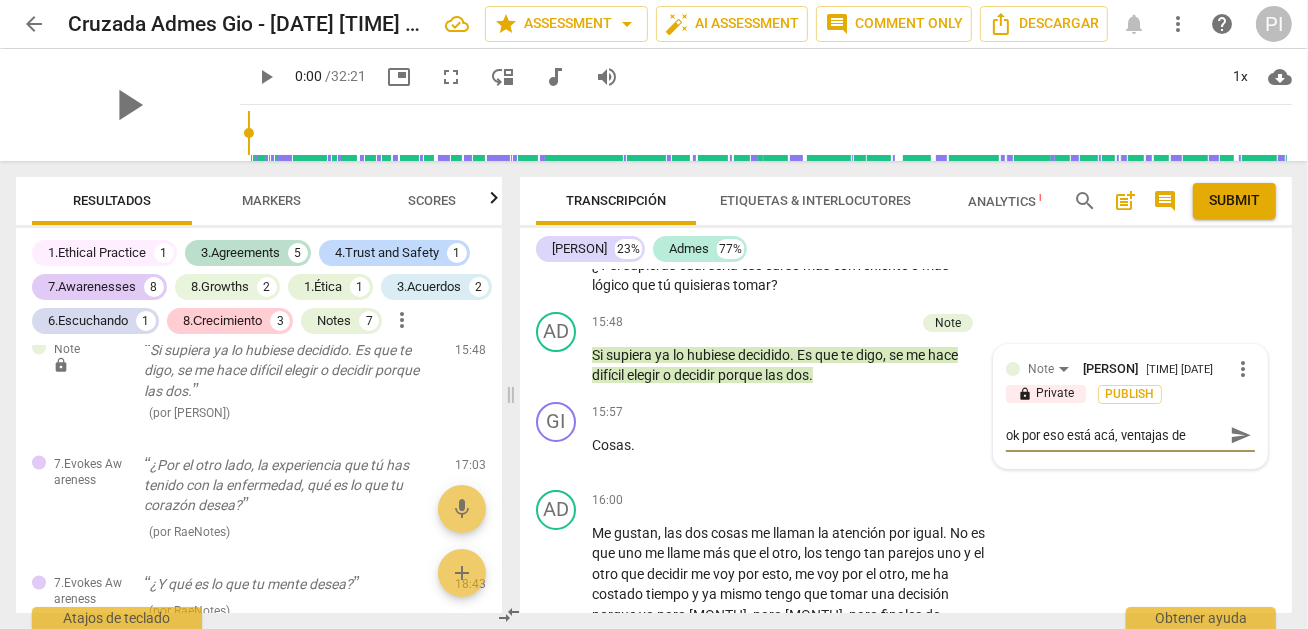 type on "ok por eso está acá, ventajas ded" 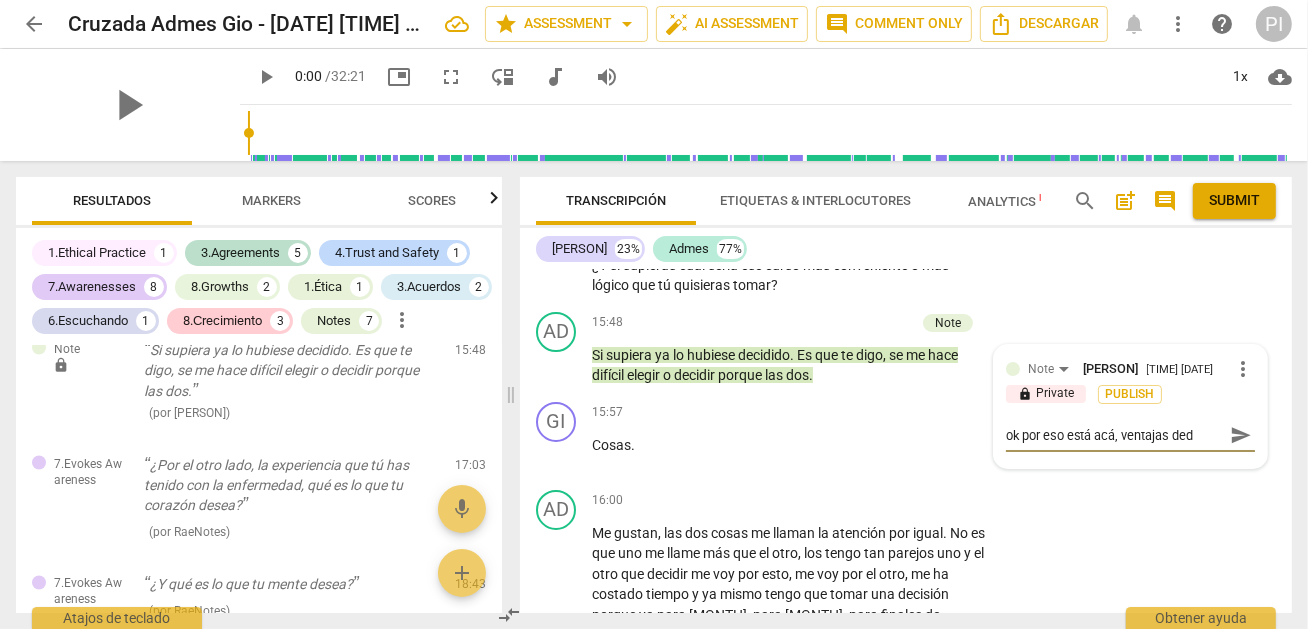 type on "ok por eso está acá, ventajas de" 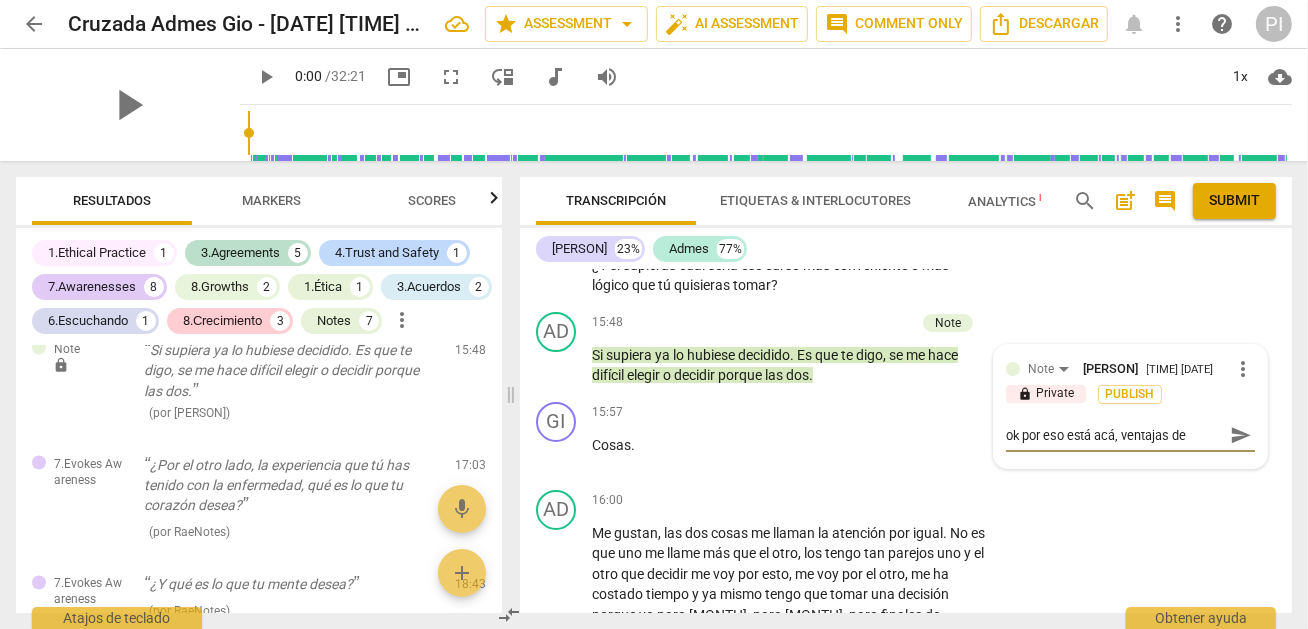 type on "ok por eso está acá, ventajas des" 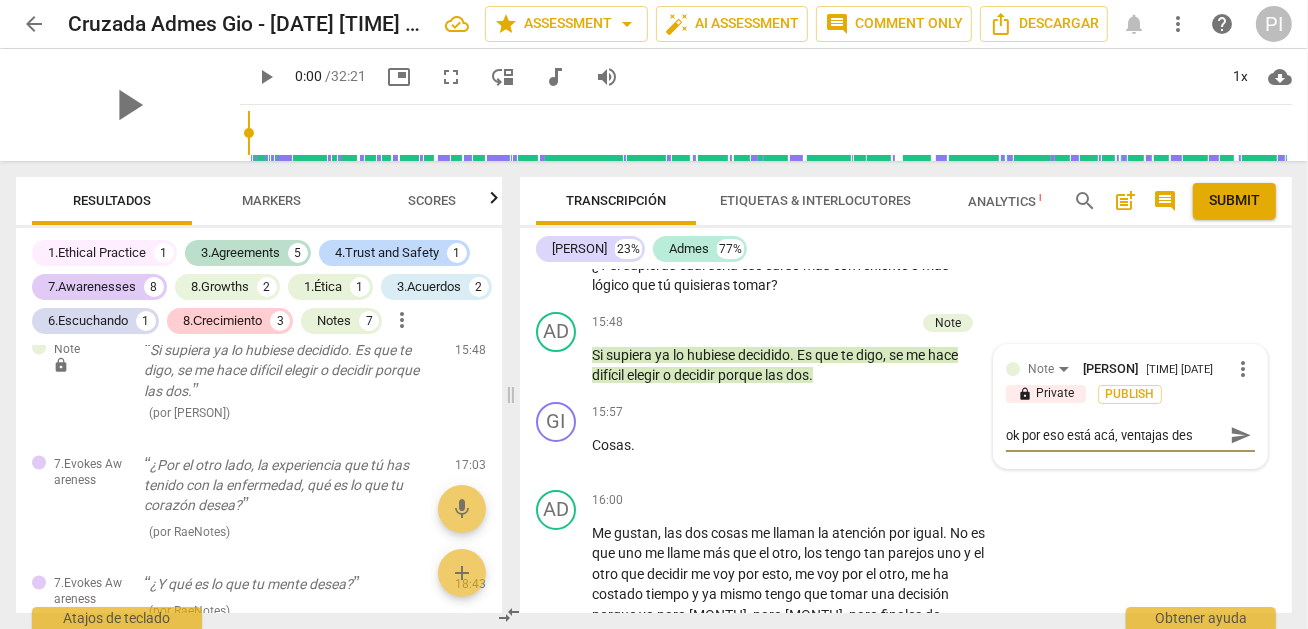 type on "ok por eso está acá, ventajas desv" 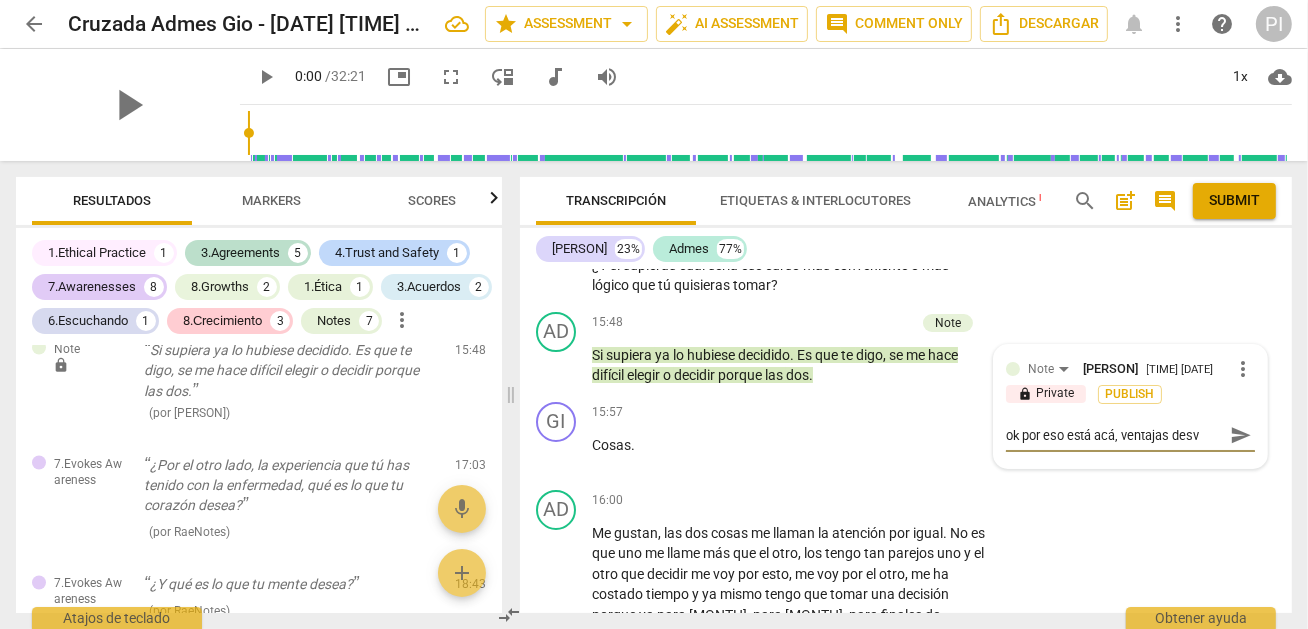 type on "ok por eso está acá, ventajas desve" 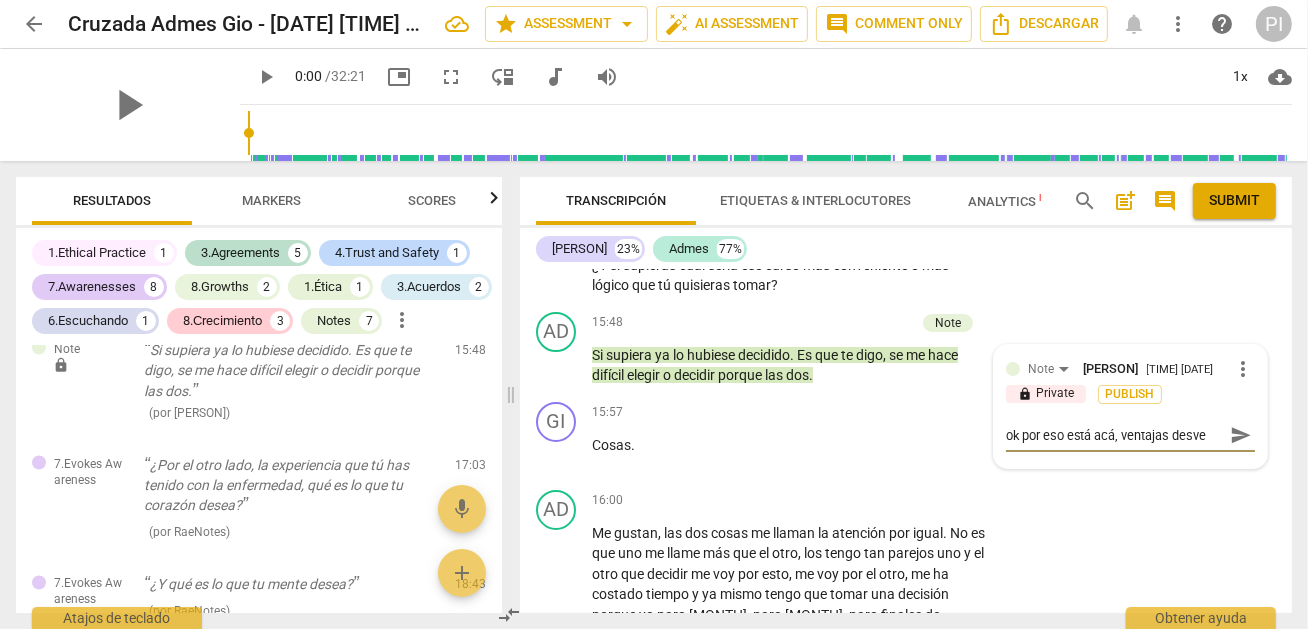 type on "ok por eso está acá, ventajas desven" 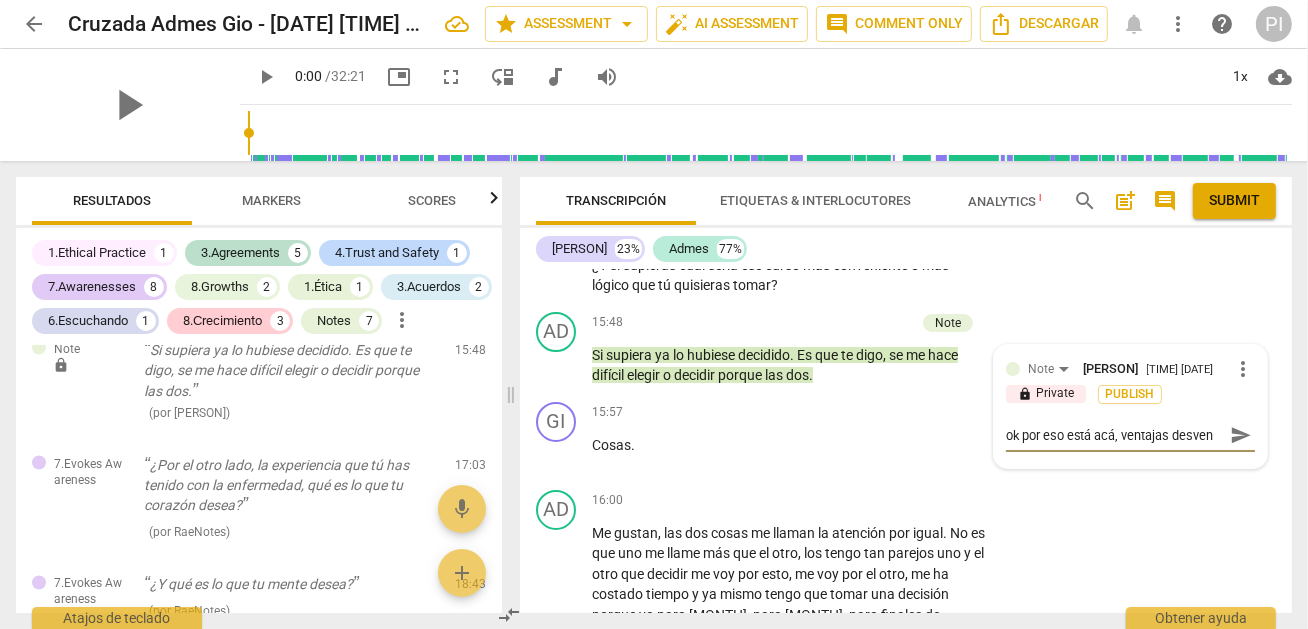 type on "ok por eso está acá, ventajas desvent" 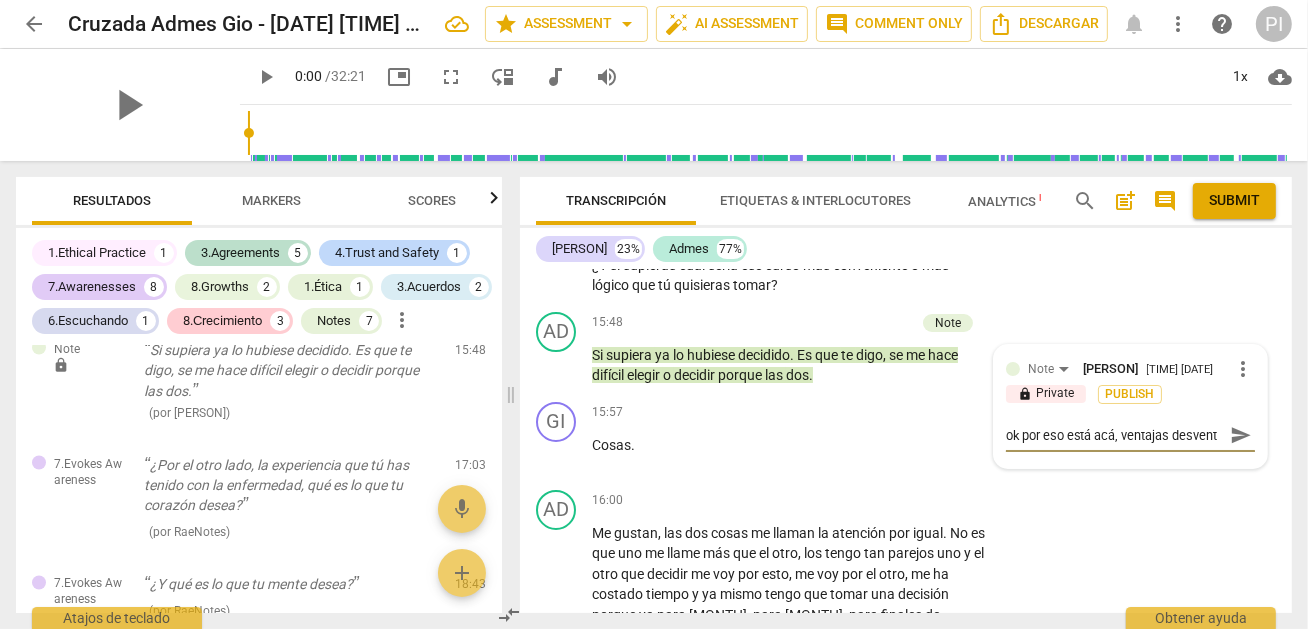 type on "ok por eso está acá, ventajas desventa" 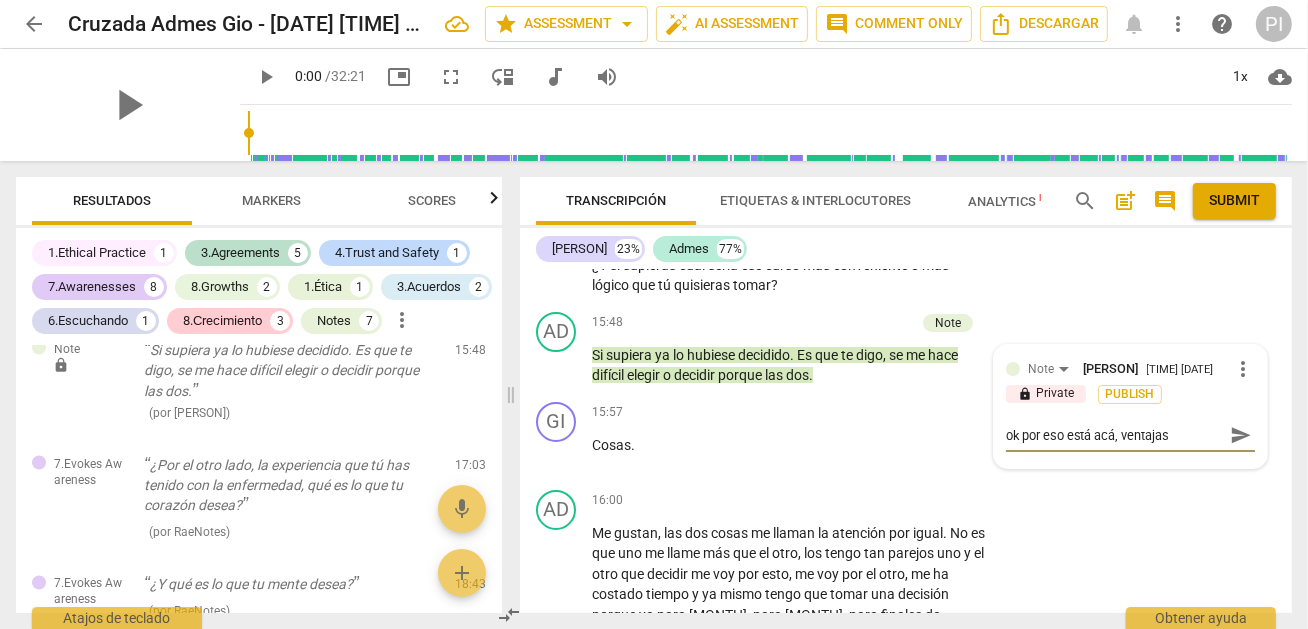 scroll, scrollTop: 17, scrollLeft: 0, axis: vertical 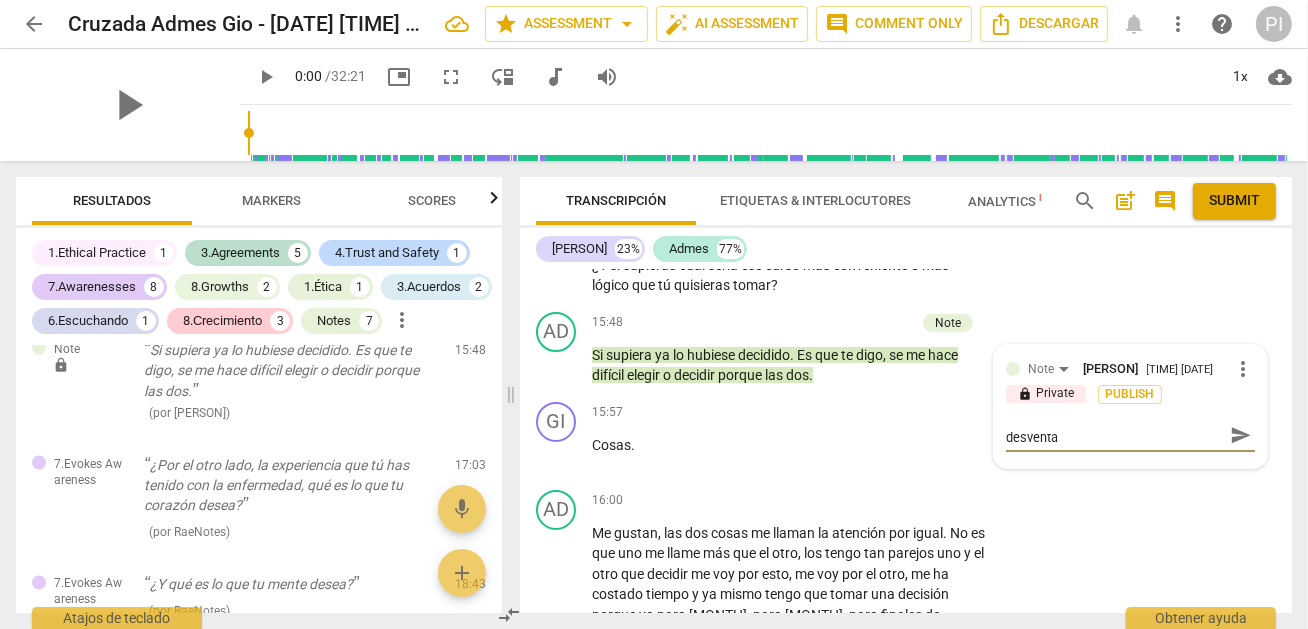 type on "ok por eso está acá, ventajas desventaj" 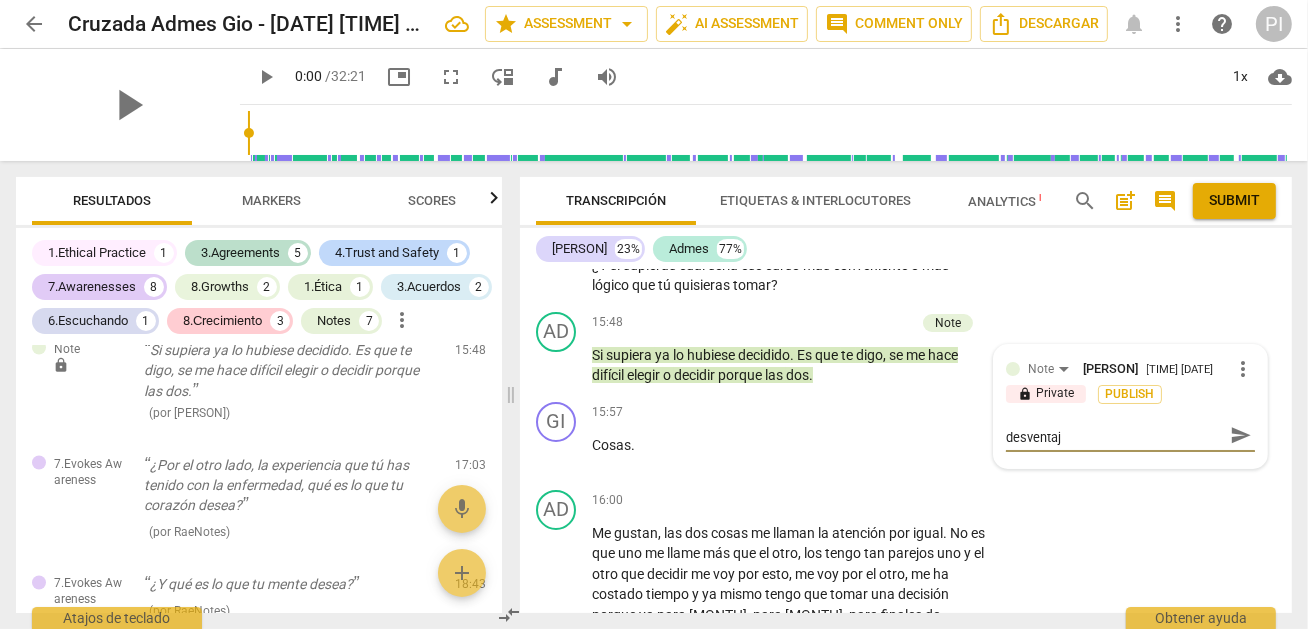 type on "ok por eso está acá, ventajas desventaja" 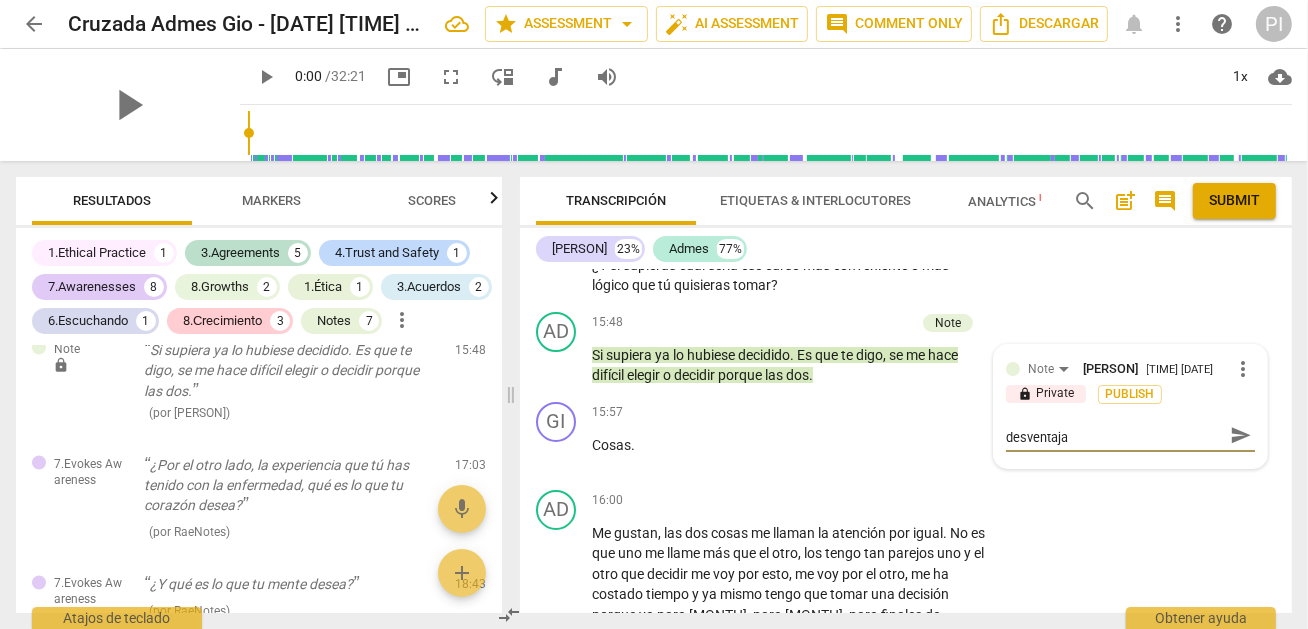 type on "ok por eso está acá, ventajas desventajas" 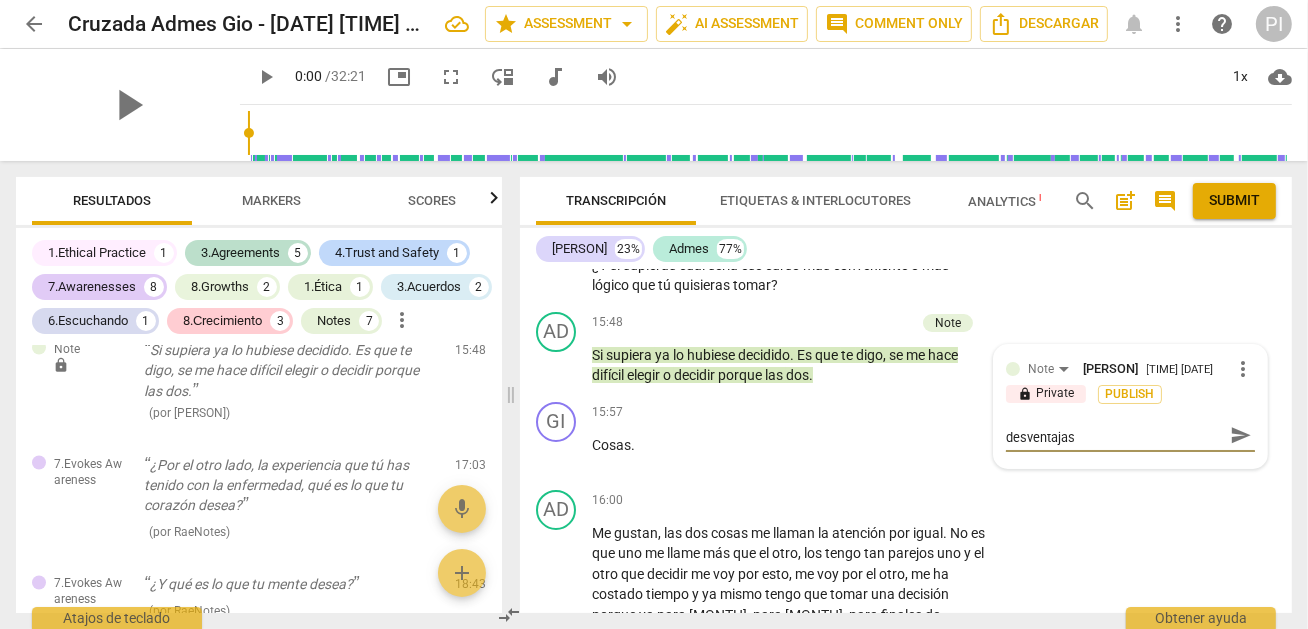 type on "ok por eso está acá, ventajas desventajas" 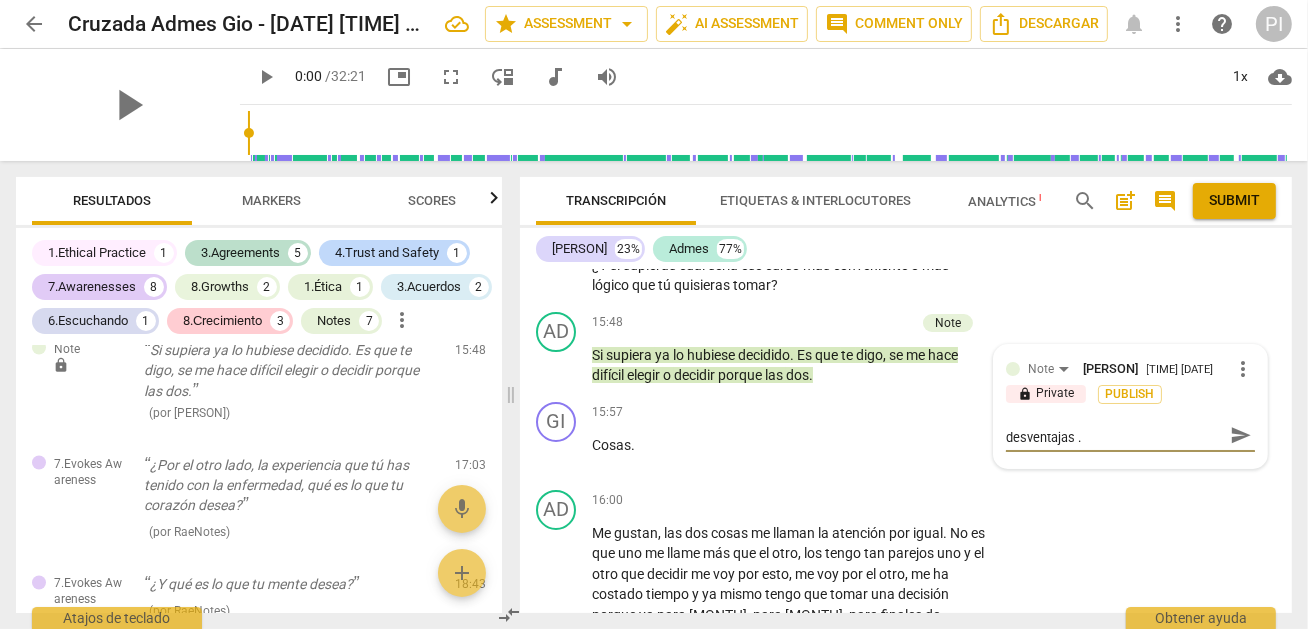 type on "ok por eso está acá, ventajas desventajas .." 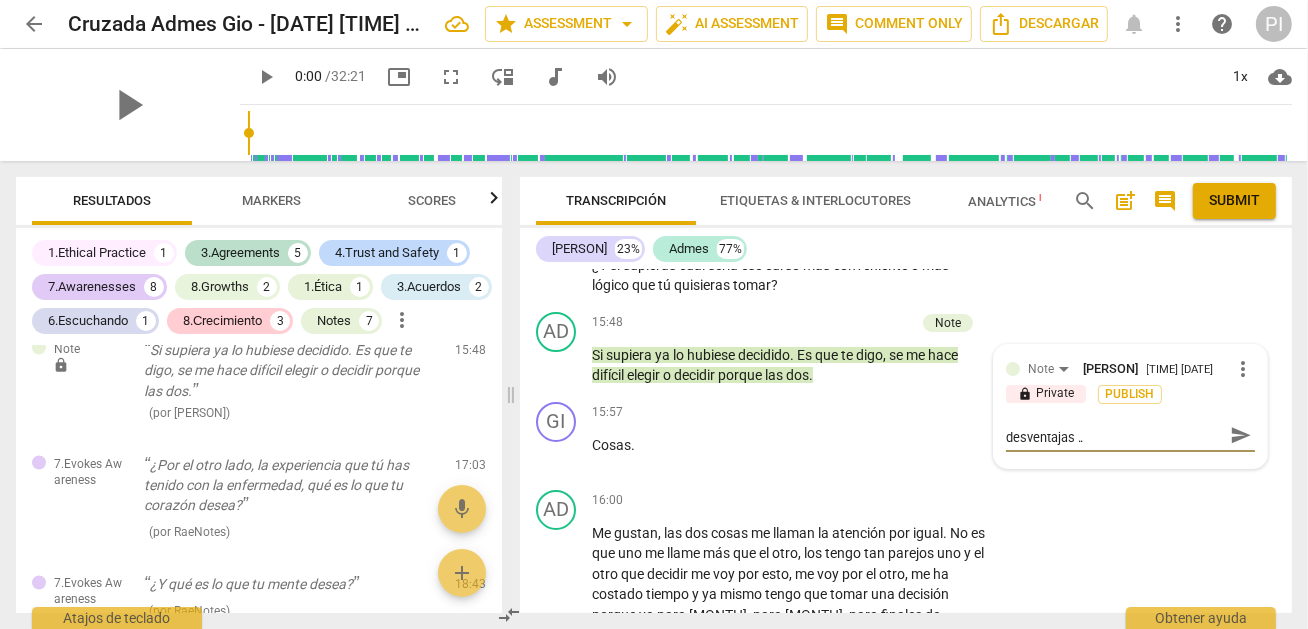 type on "ok por eso está acá, ventajas desventajas ..." 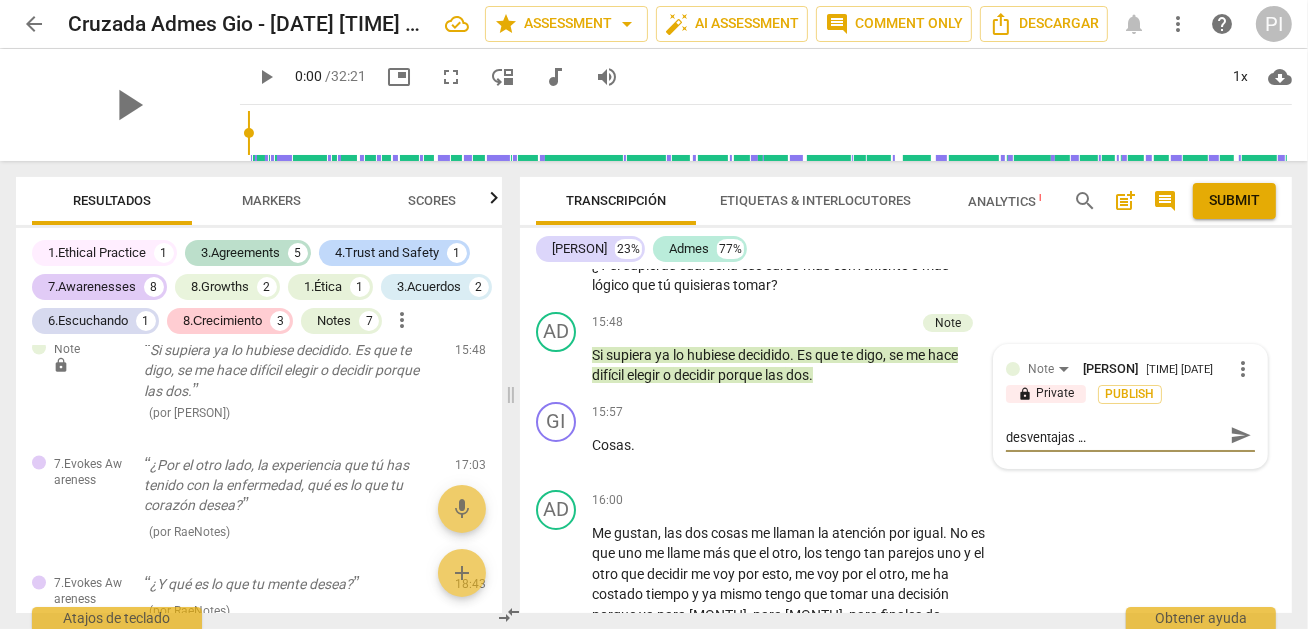 scroll, scrollTop: 0, scrollLeft: 0, axis: both 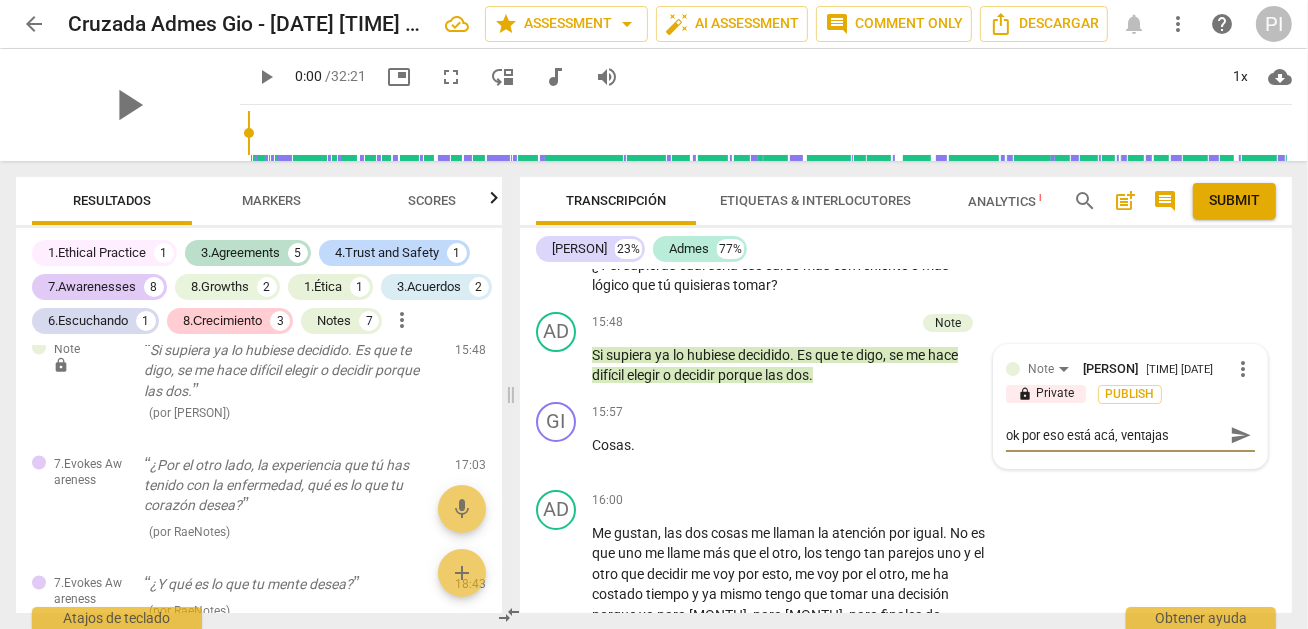 type on "ok por eso está acá, ventajas desventajas ...." 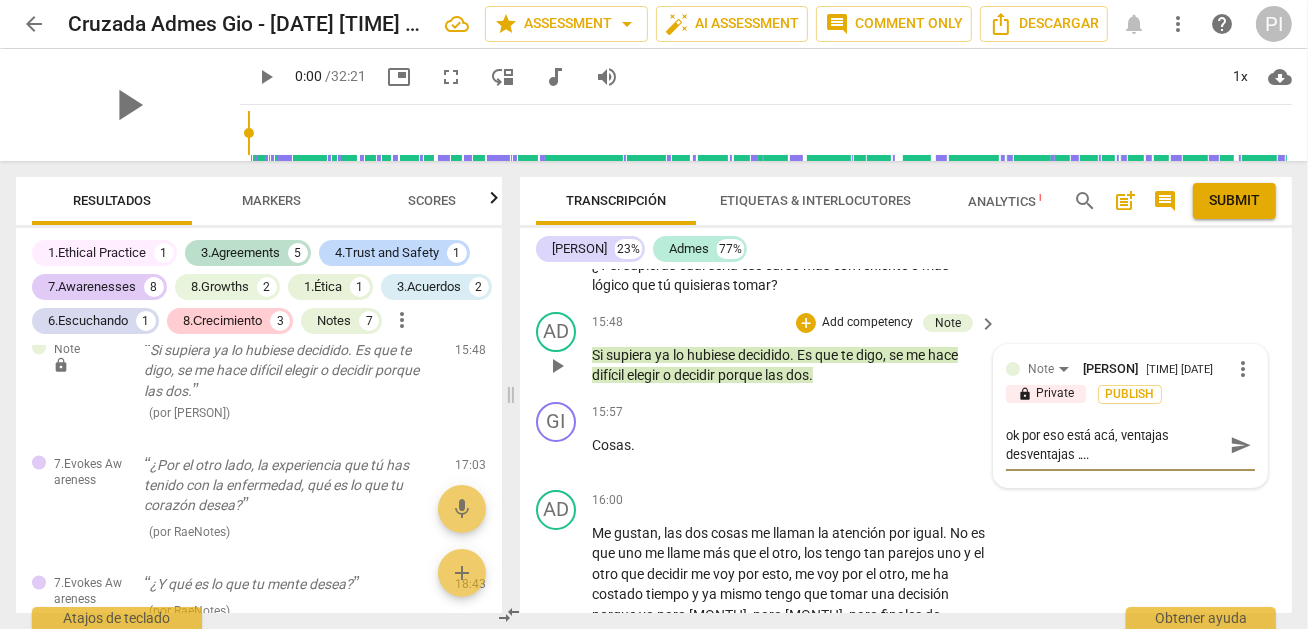 type on "ok por eso está acá, ventajas desventajas ...." 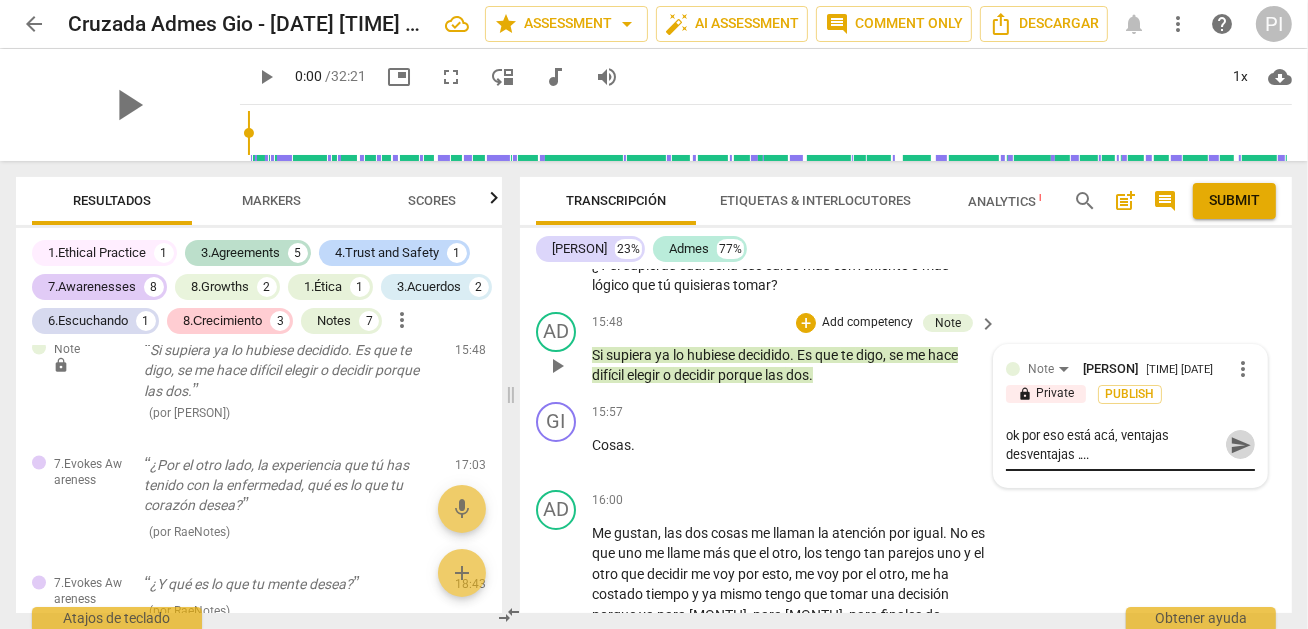 click on "send" at bounding box center [1241, 445] 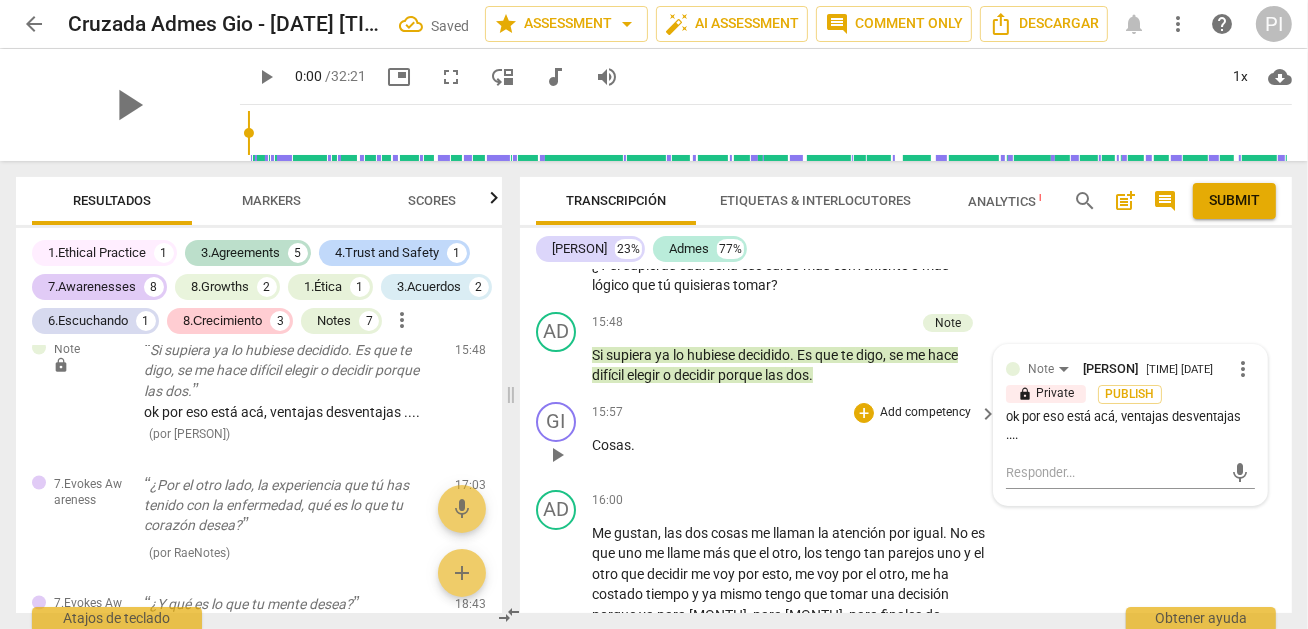 click on "[TIME] + Add competency keyboard_arrow_right Cosas ." at bounding box center [795, 438] 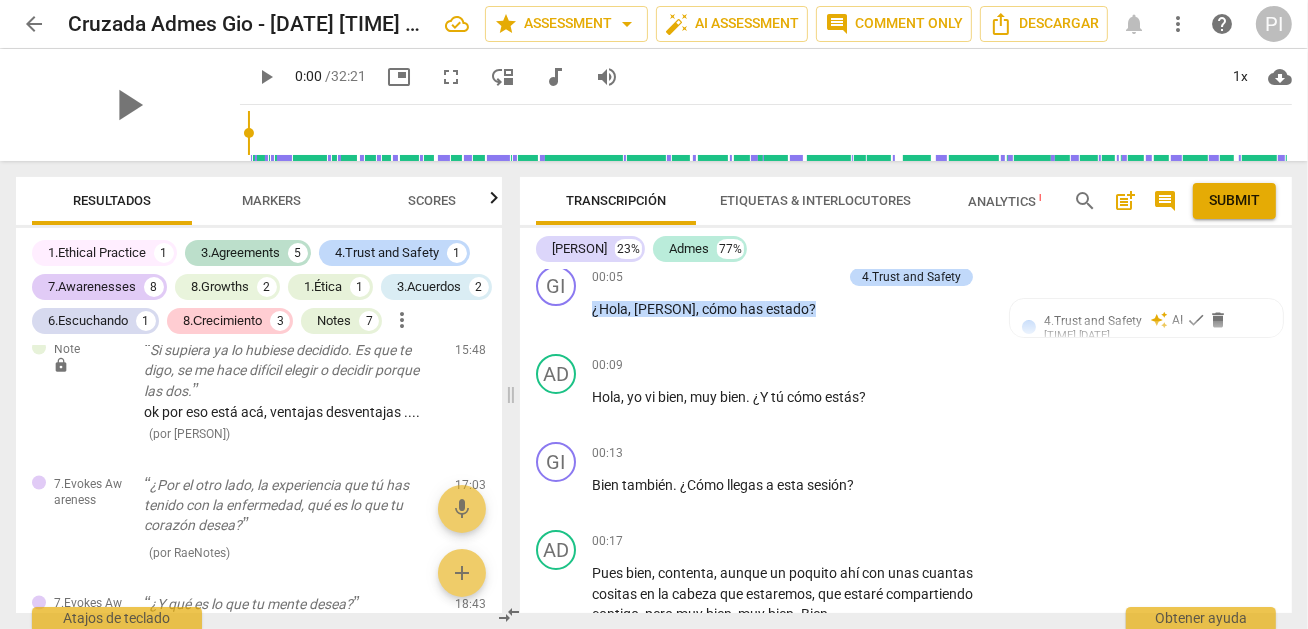 scroll, scrollTop: 0, scrollLeft: 0, axis: both 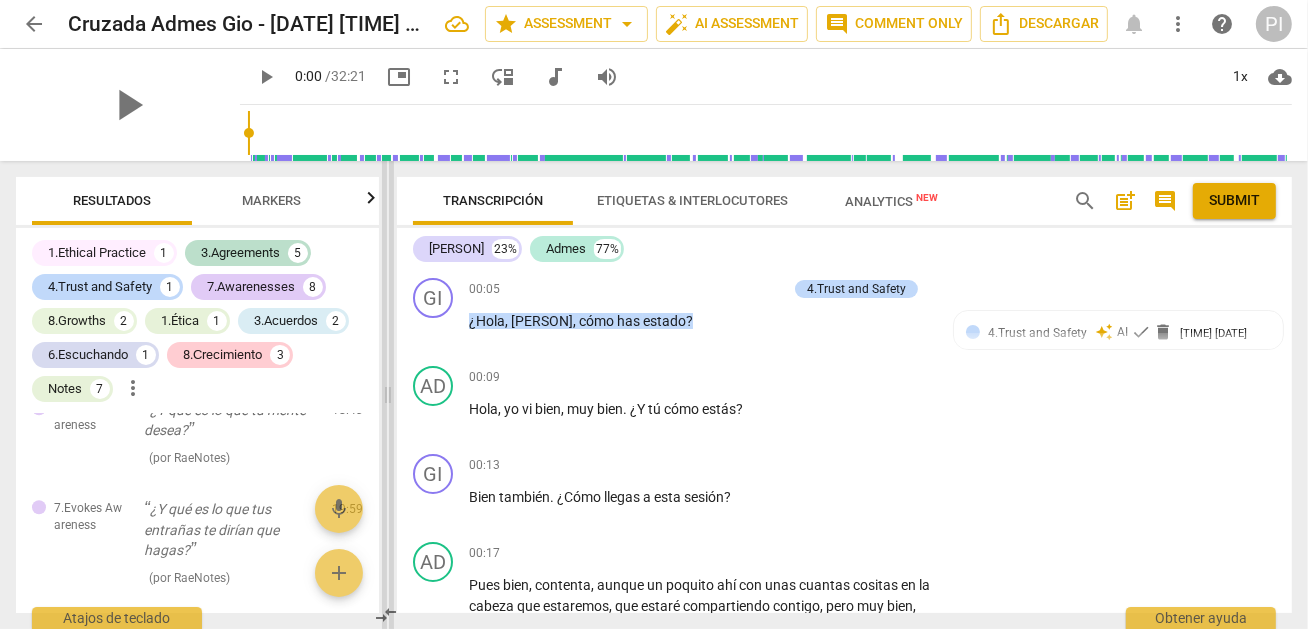 drag, startPoint x: 509, startPoint y: 398, endPoint x: 359, endPoint y: 408, distance: 150.33296 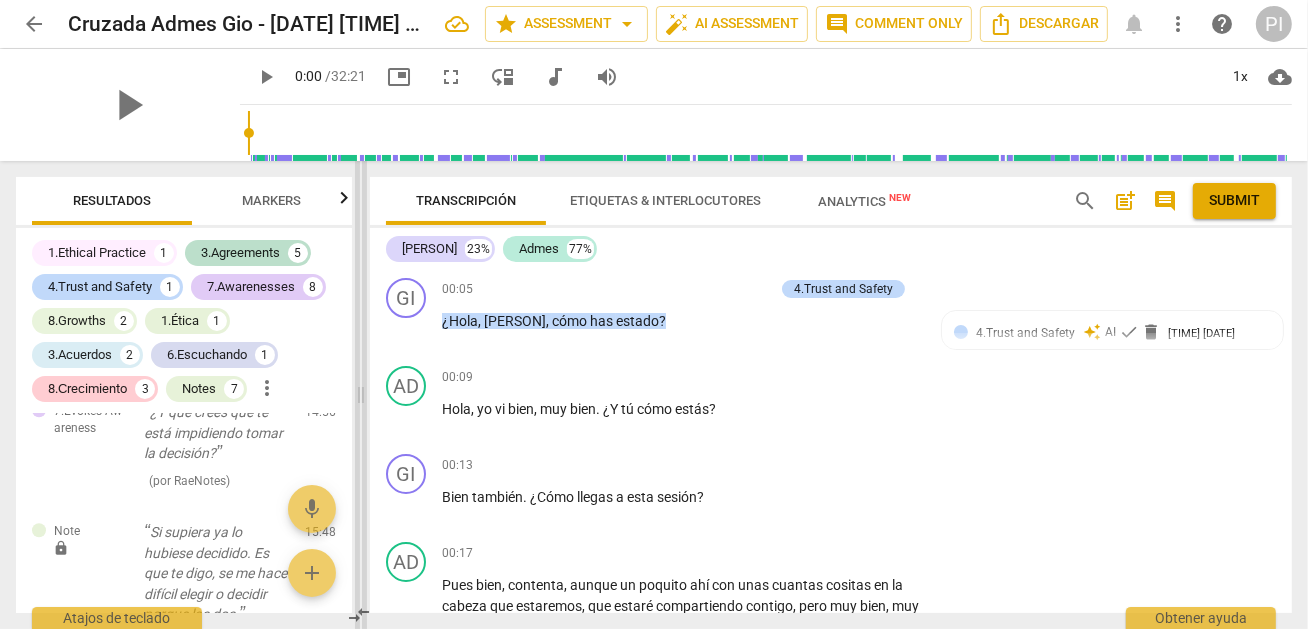 scroll, scrollTop: 4651, scrollLeft: 0, axis: vertical 